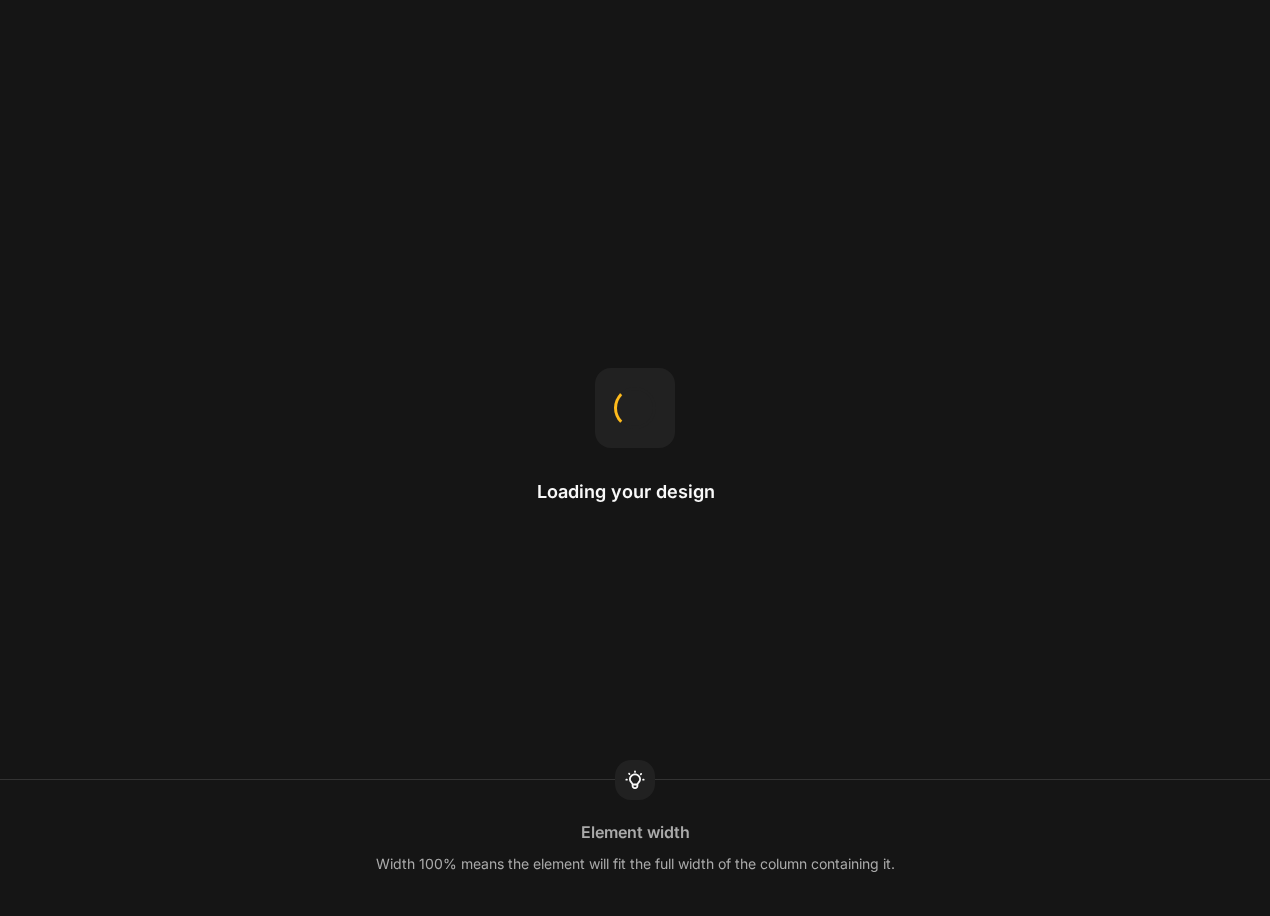 scroll, scrollTop: 0, scrollLeft: 0, axis: both 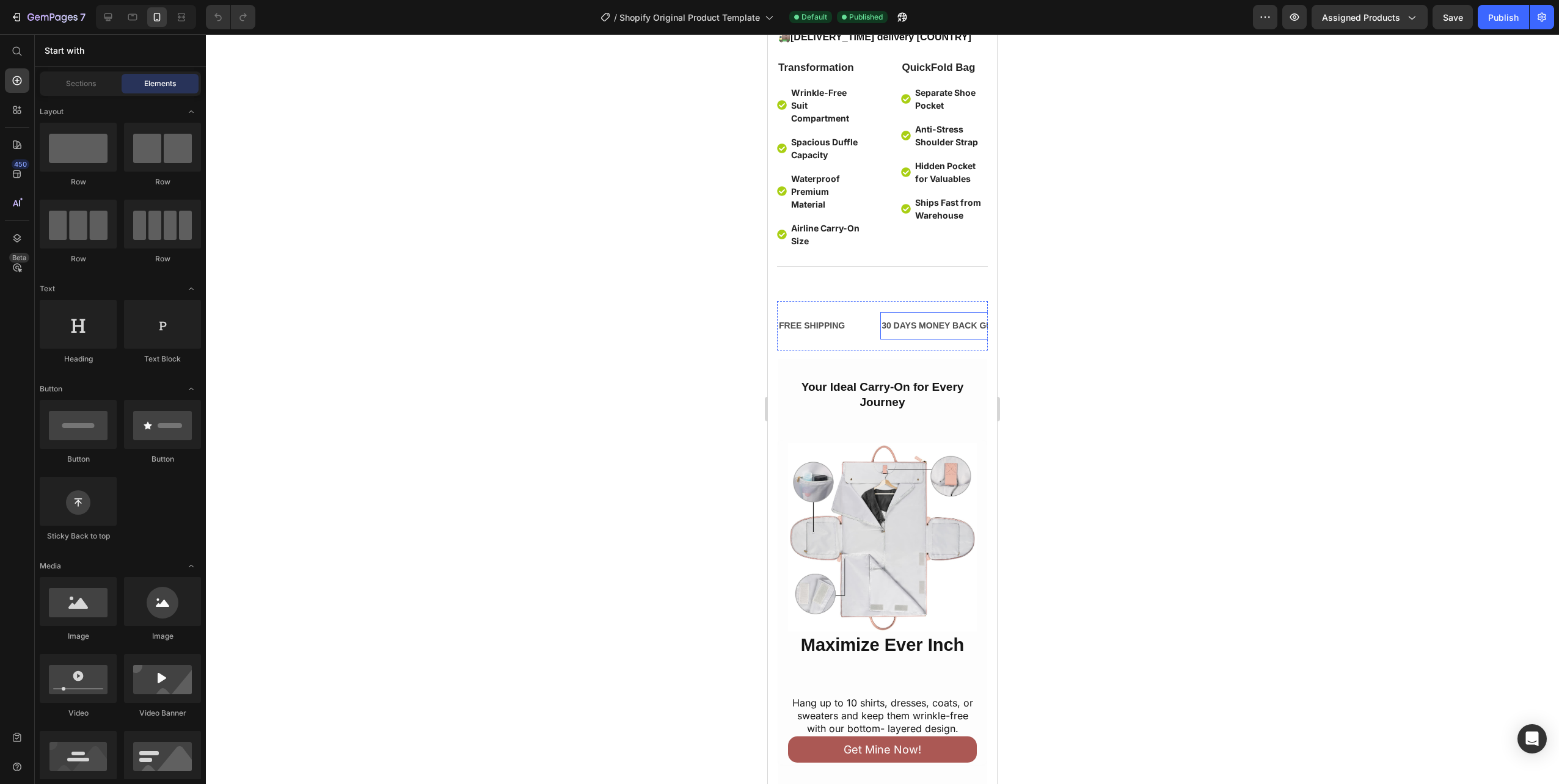 click on "30 DAYS MONEY BACK GUARANTEE" at bounding box center [957, 325] 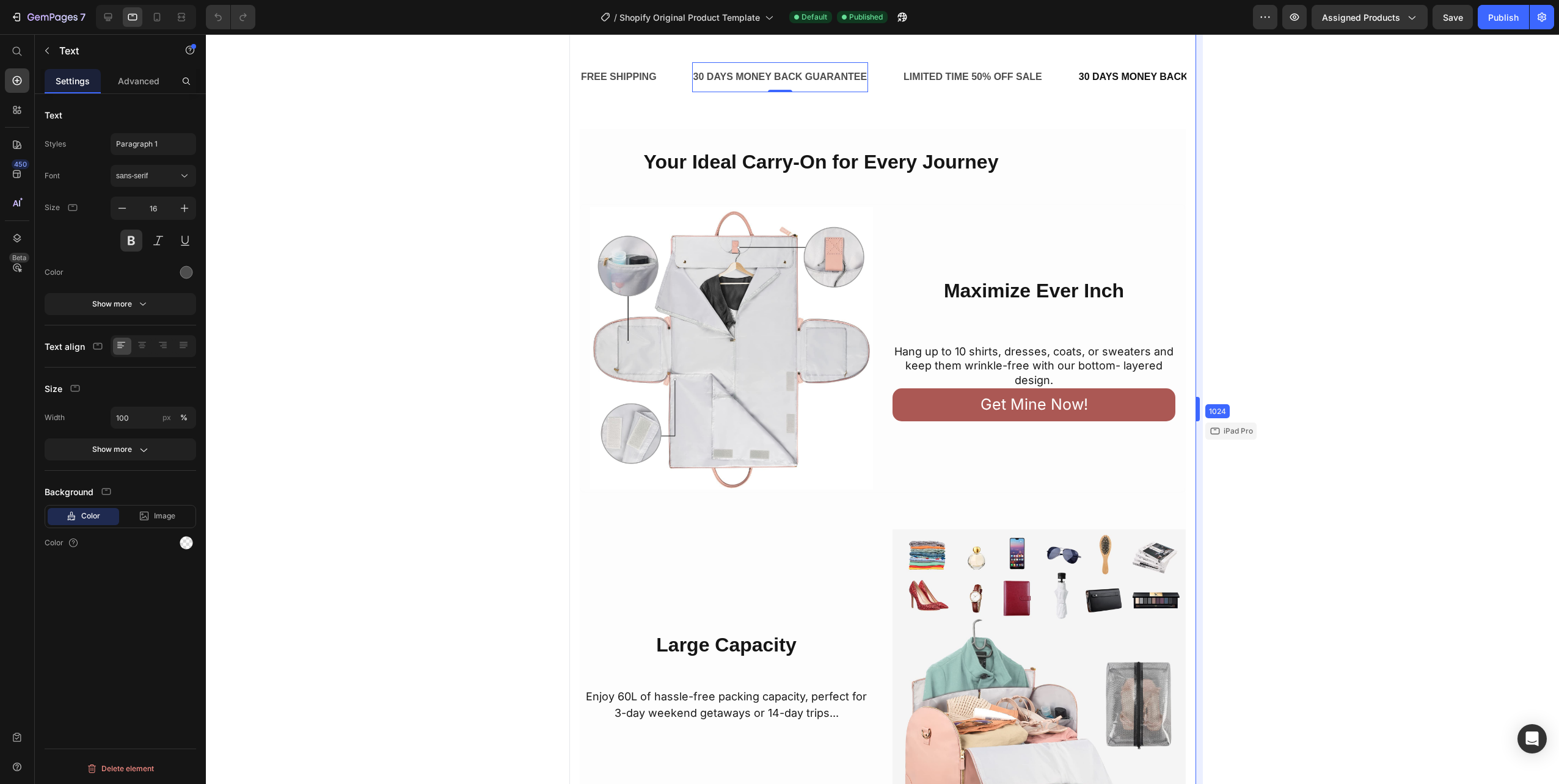 drag, startPoint x: 998, startPoint y: 325, endPoint x: 1455, endPoint y: 356, distance: 458.05022 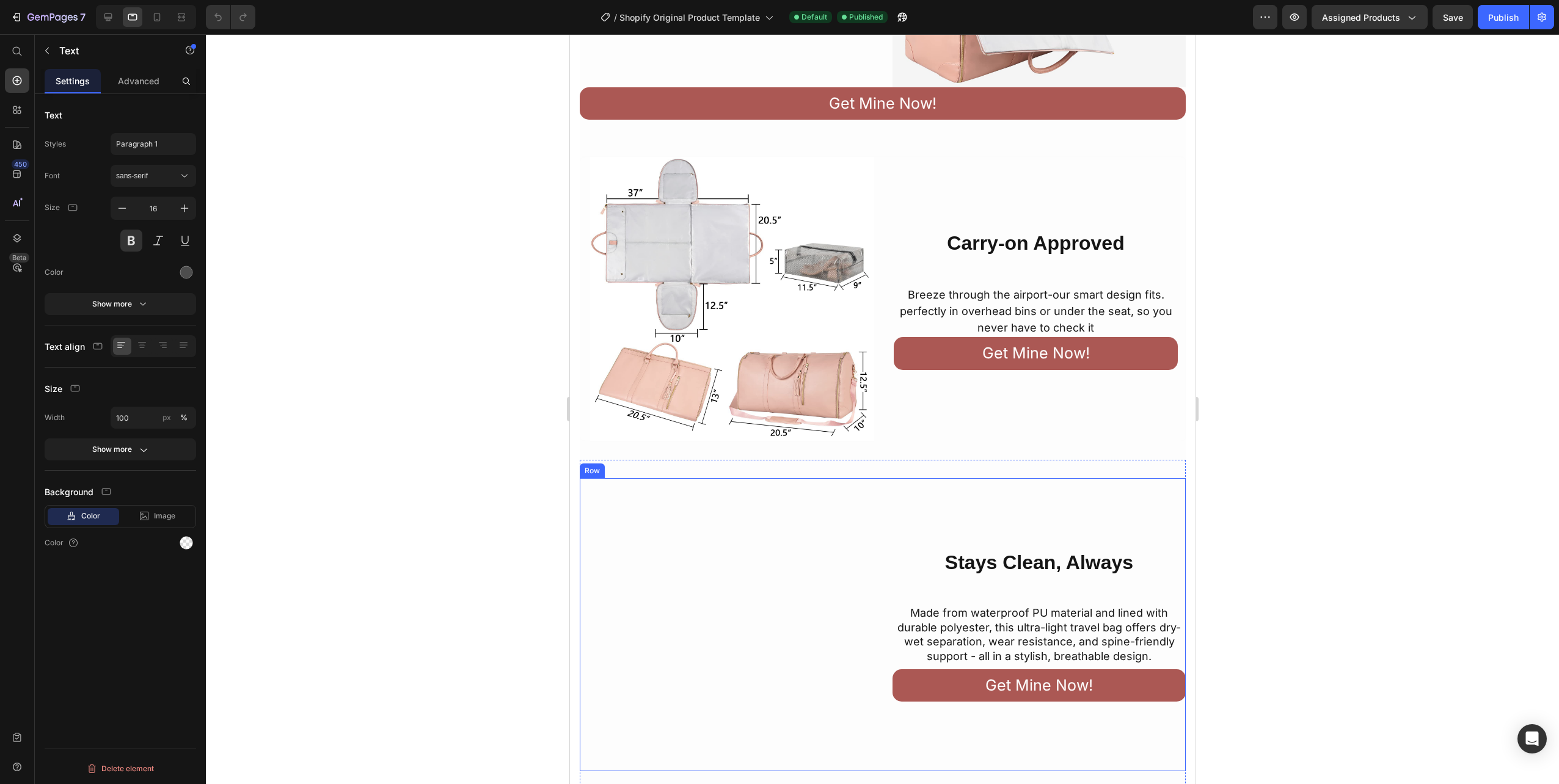 scroll, scrollTop: 1695, scrollLeft: 0, axis: vertical 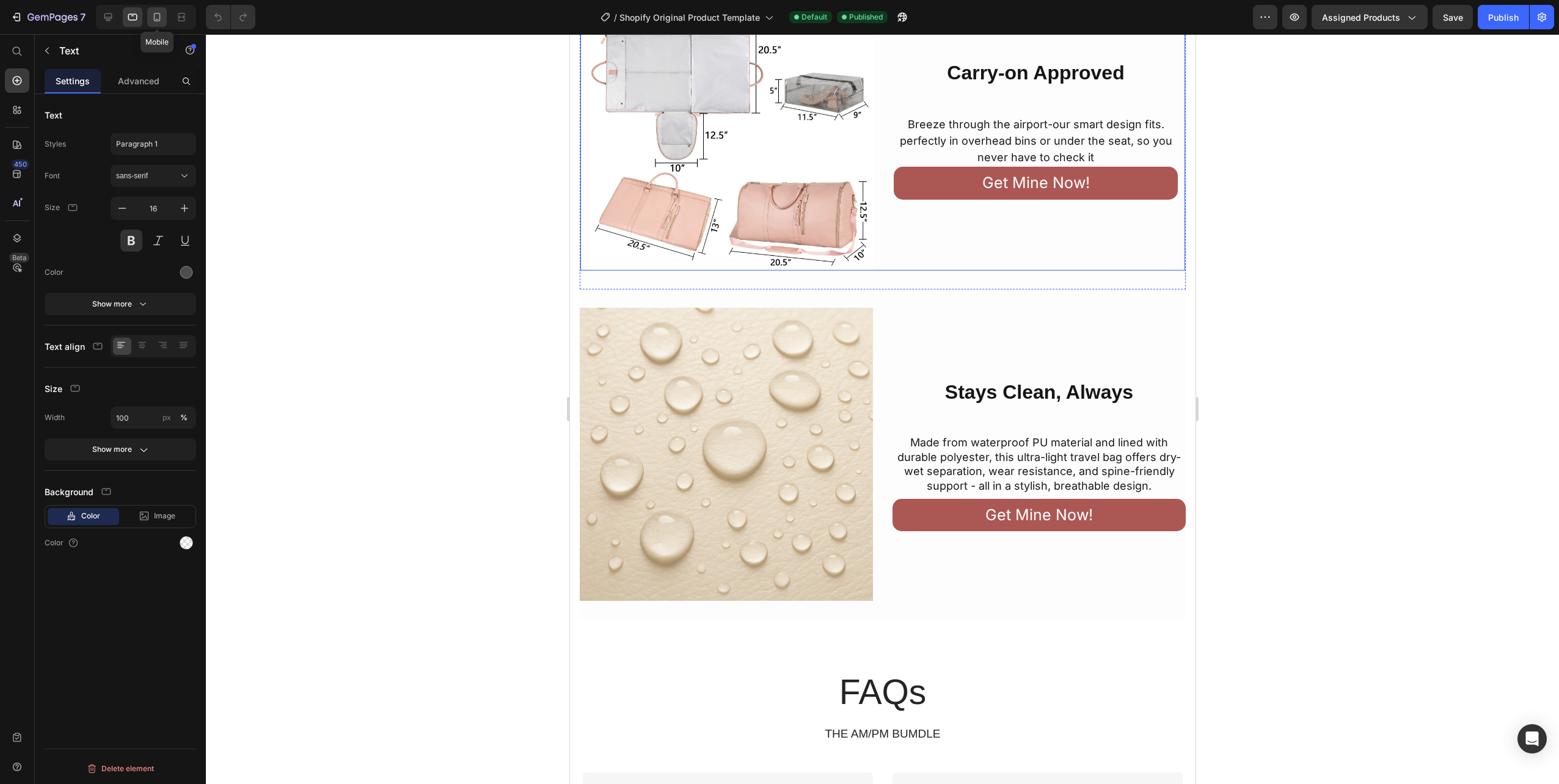 click 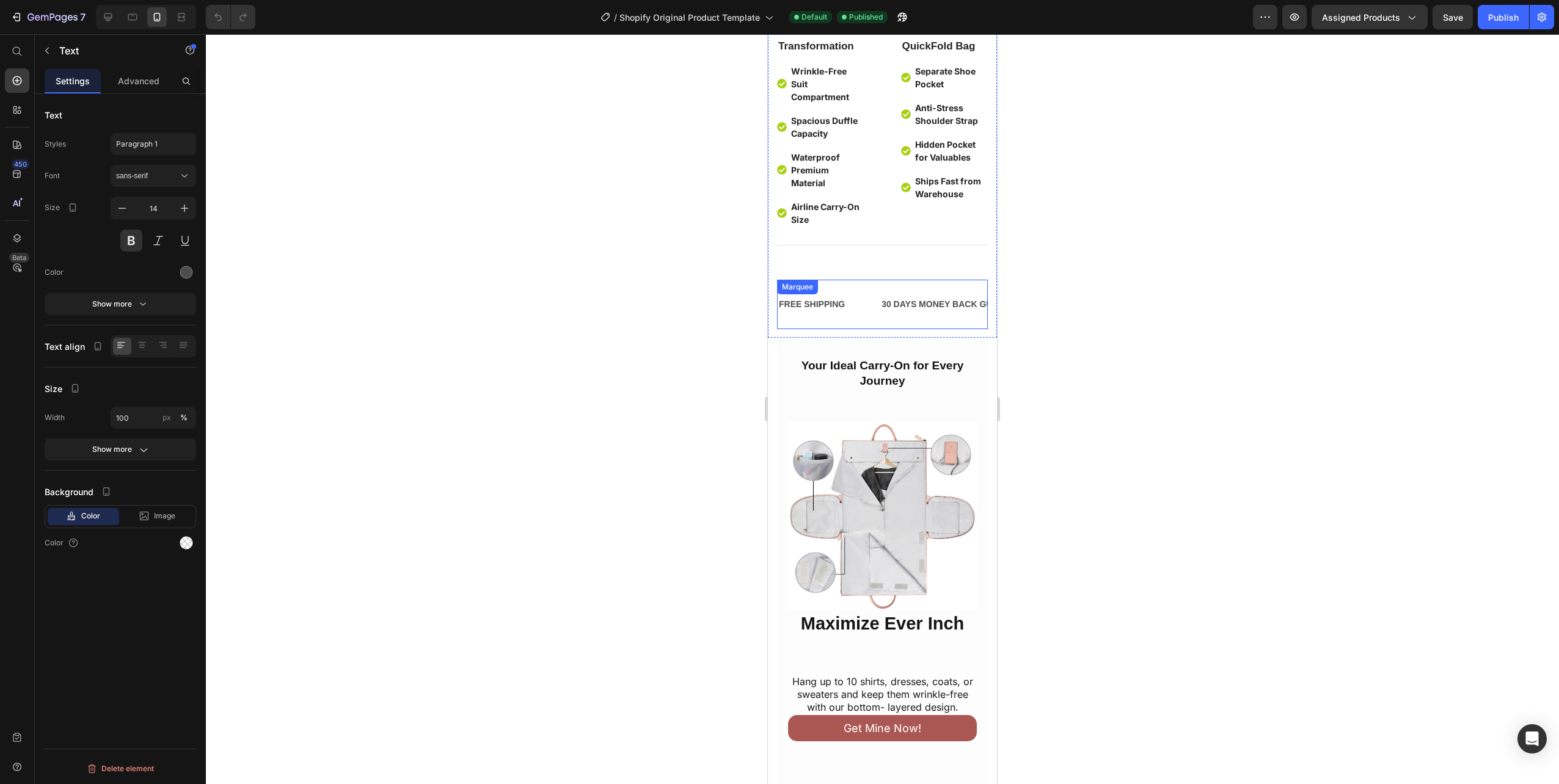 scroll, scrollTop: 692, scrollLeft: 0, axis: vertical 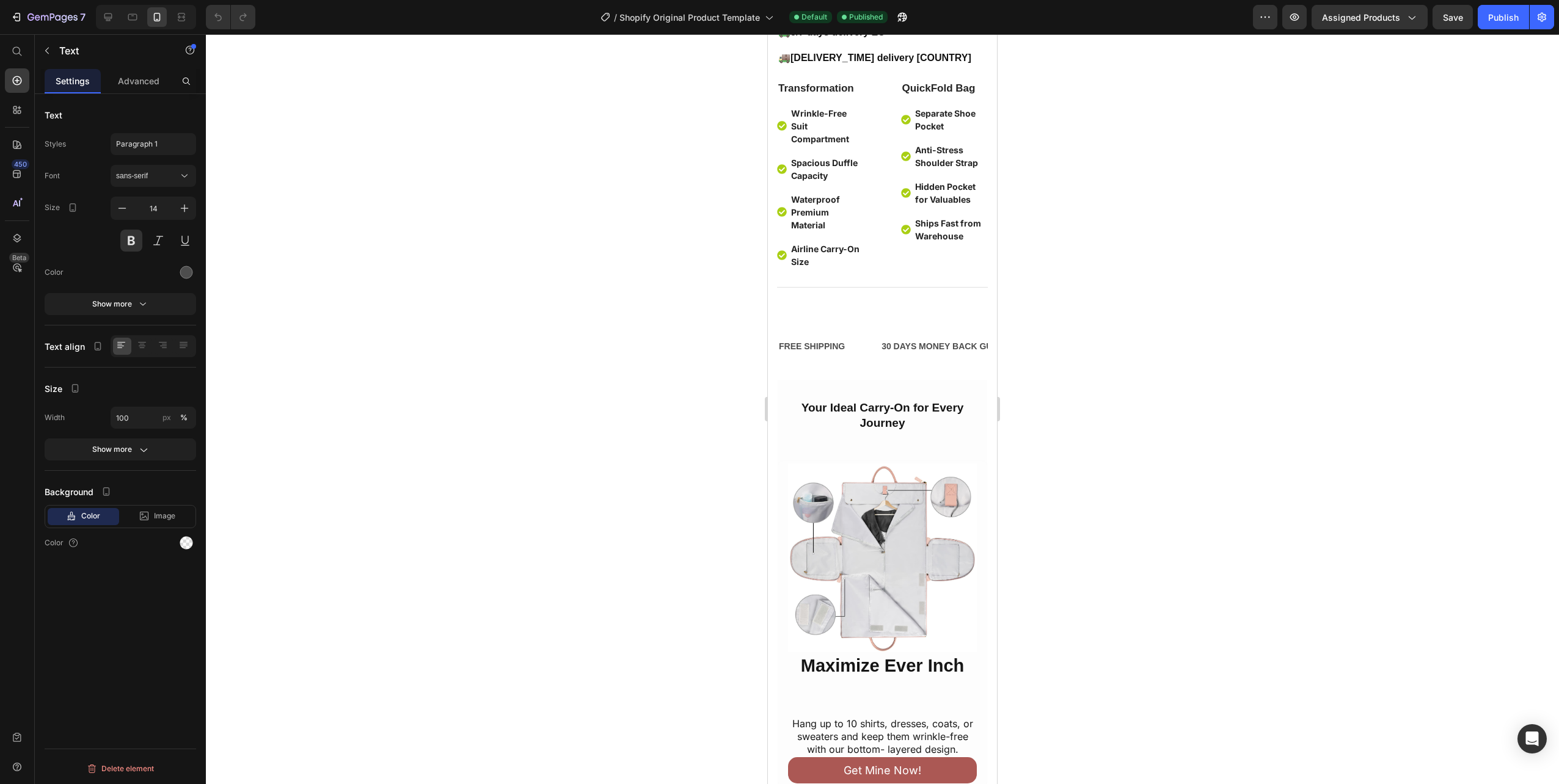 click on "30 DAYS MONEY BACK GUARANTEE" at bounding box center (957, 346) 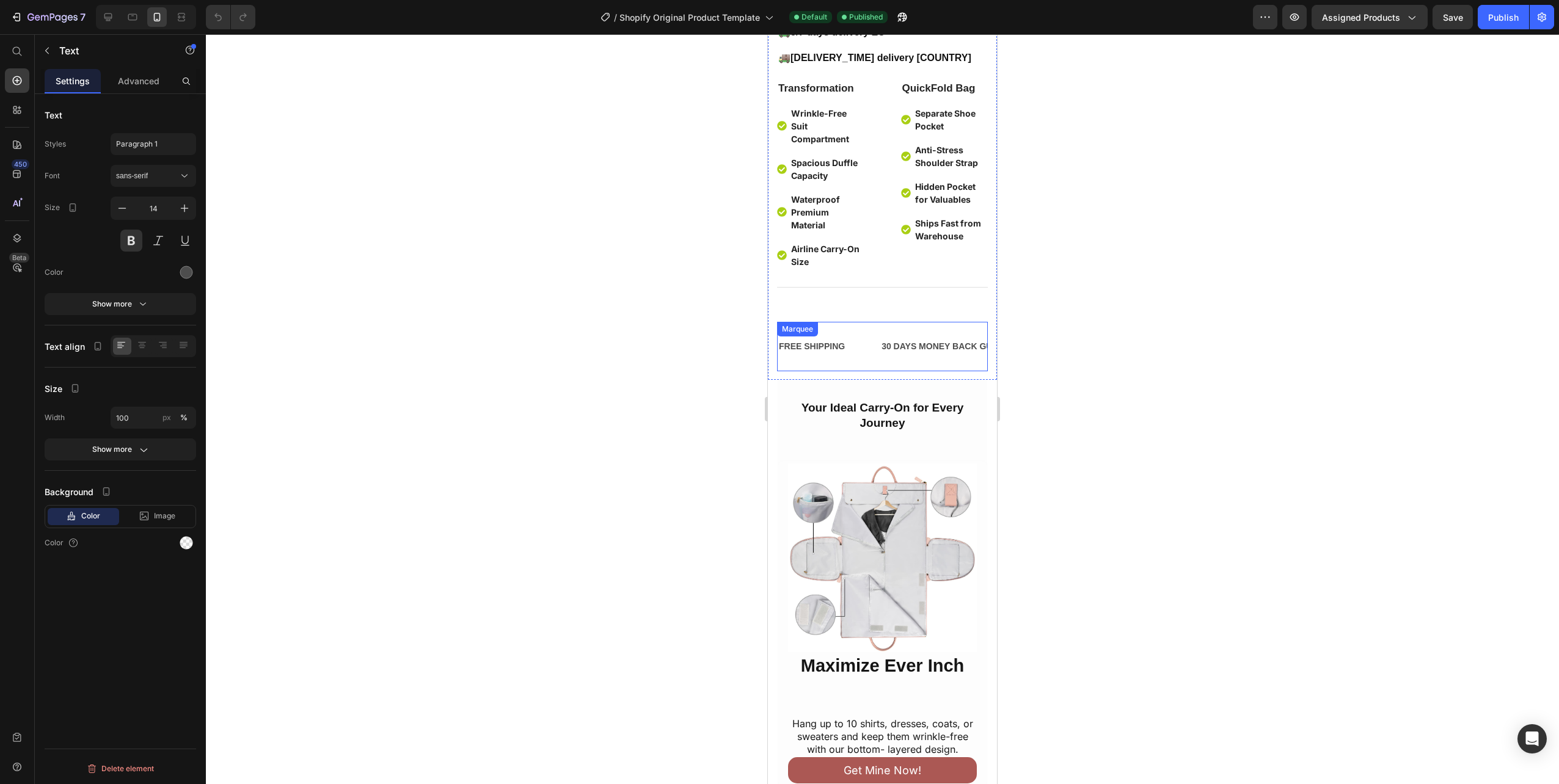 click on "FREE SHIPPING Text" at bounding box center (829, 346) 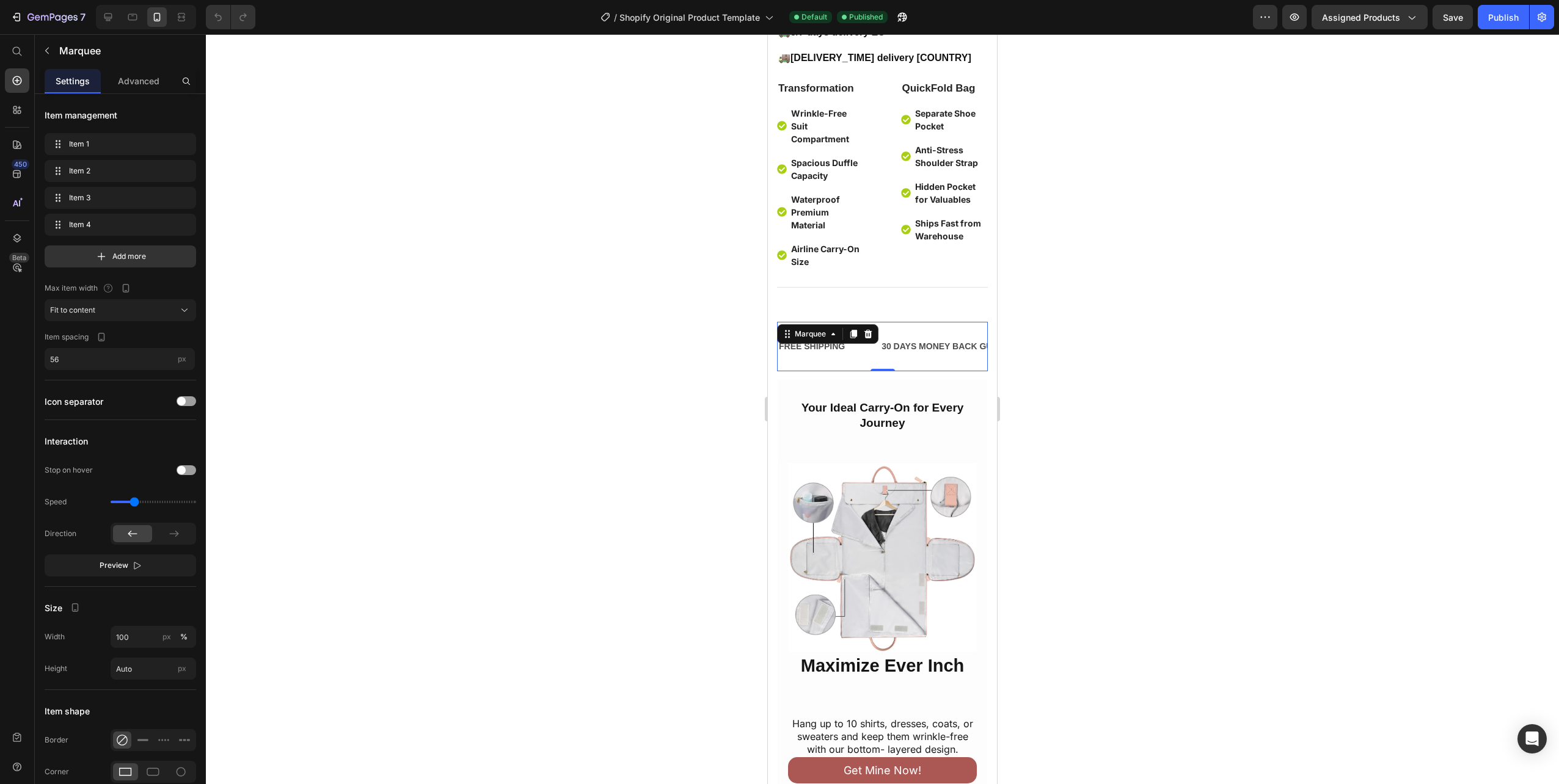 click on "FREE SHIPPING Text" at bounding box center [829, 346] 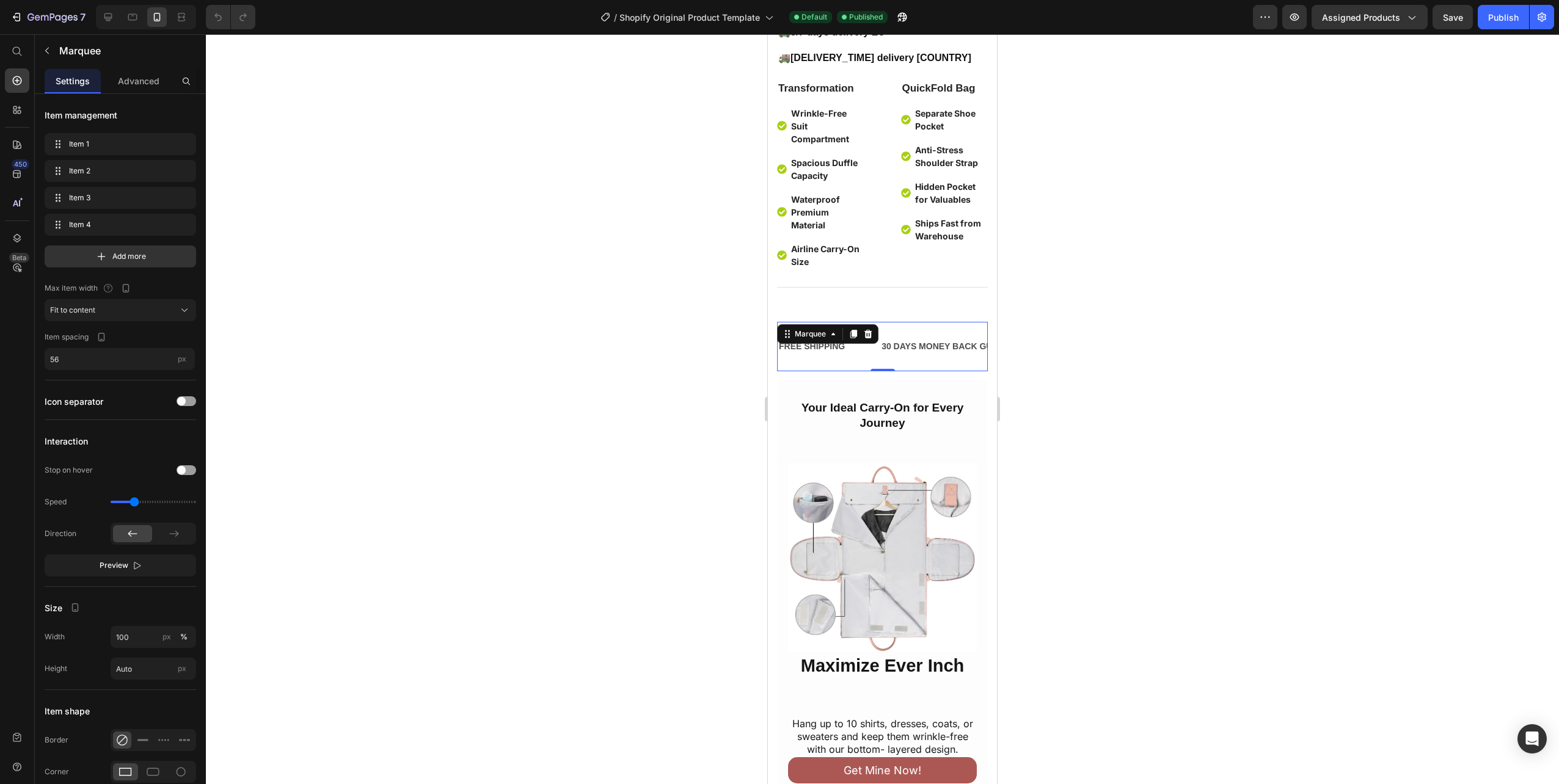 click on "FREE SHIPPING Text 30 DAYS MONEY BACK GUARANTEE Text LIMITED TIME 50% OFF SALE Text 30 DAYS MONEY BACK GUARANTEE Heading FREE SHIPPING Text 30 DAYS MONEY BACK GUARANTEE Text LIMITED TIME 50% OFF SALE Text 30 DAYS MONEY BACK GUARANTEE Heading Marquee   0" at bounding box center [882, 346] 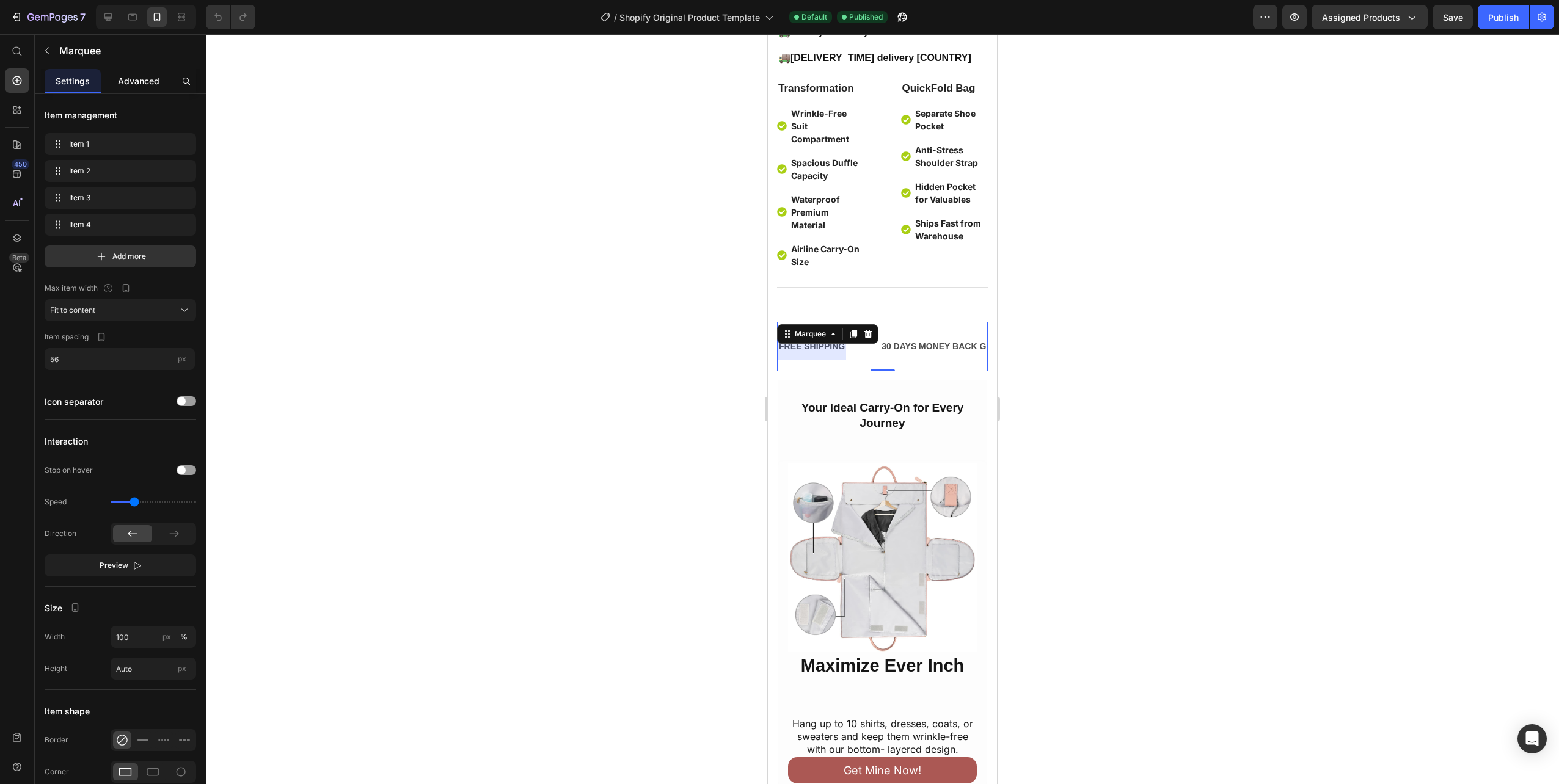 click on "Advanced" at bounding box center (139, 81) 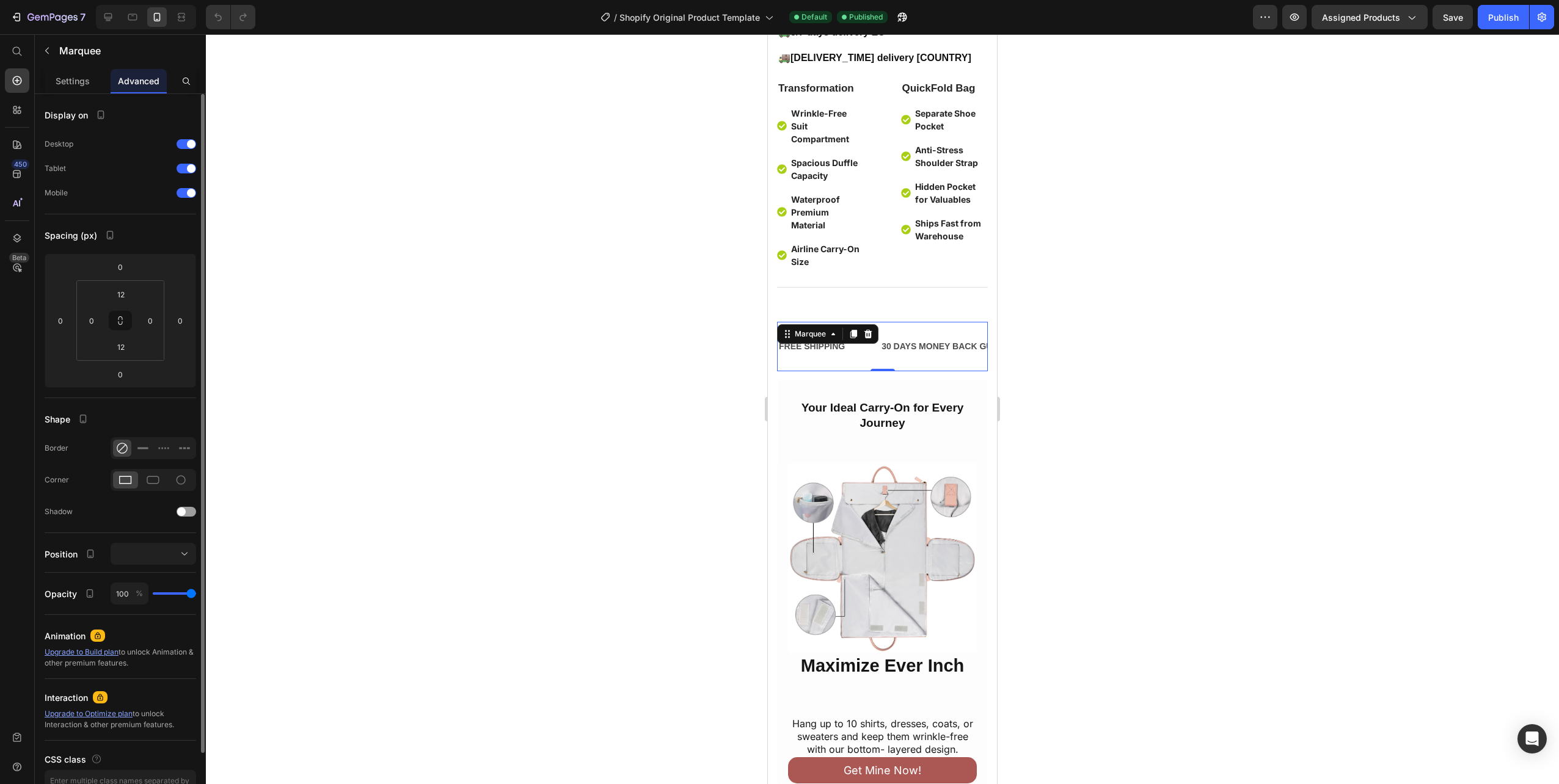 click on "Settings" 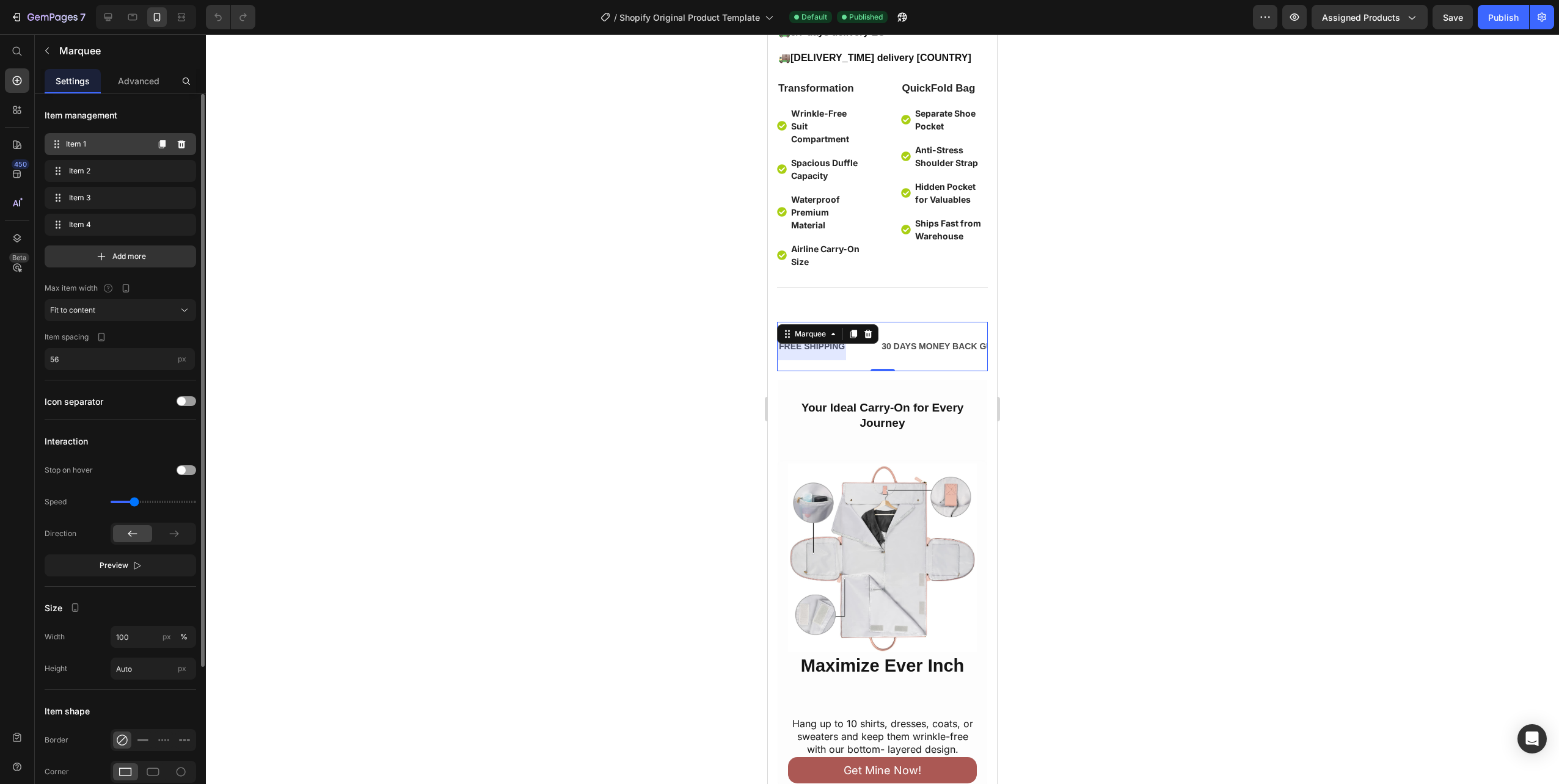 click on "Item 1" at bounding box center (106, 144) 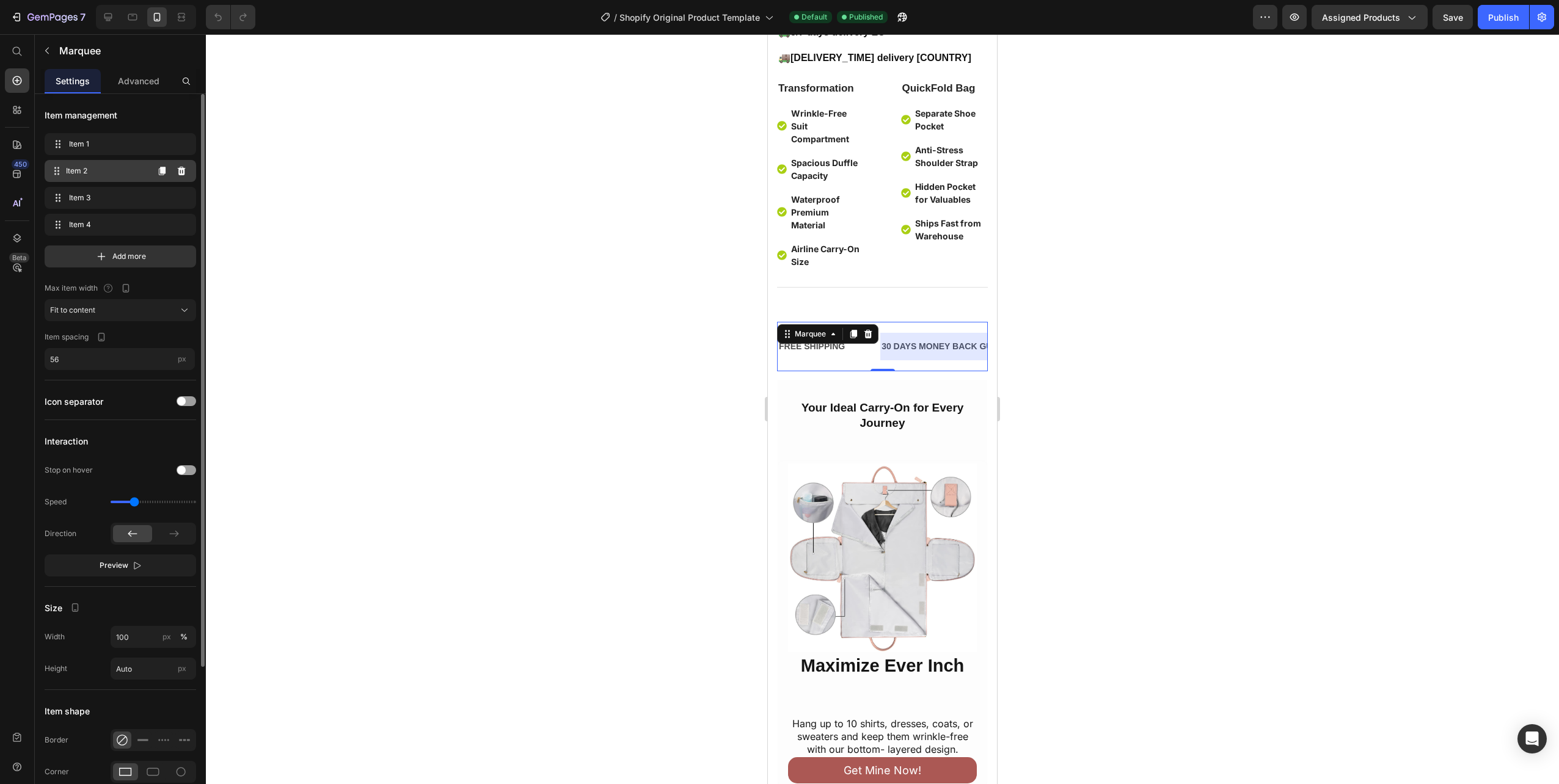 click on "Item 2 Item 2" at bounding box center (98, 171) 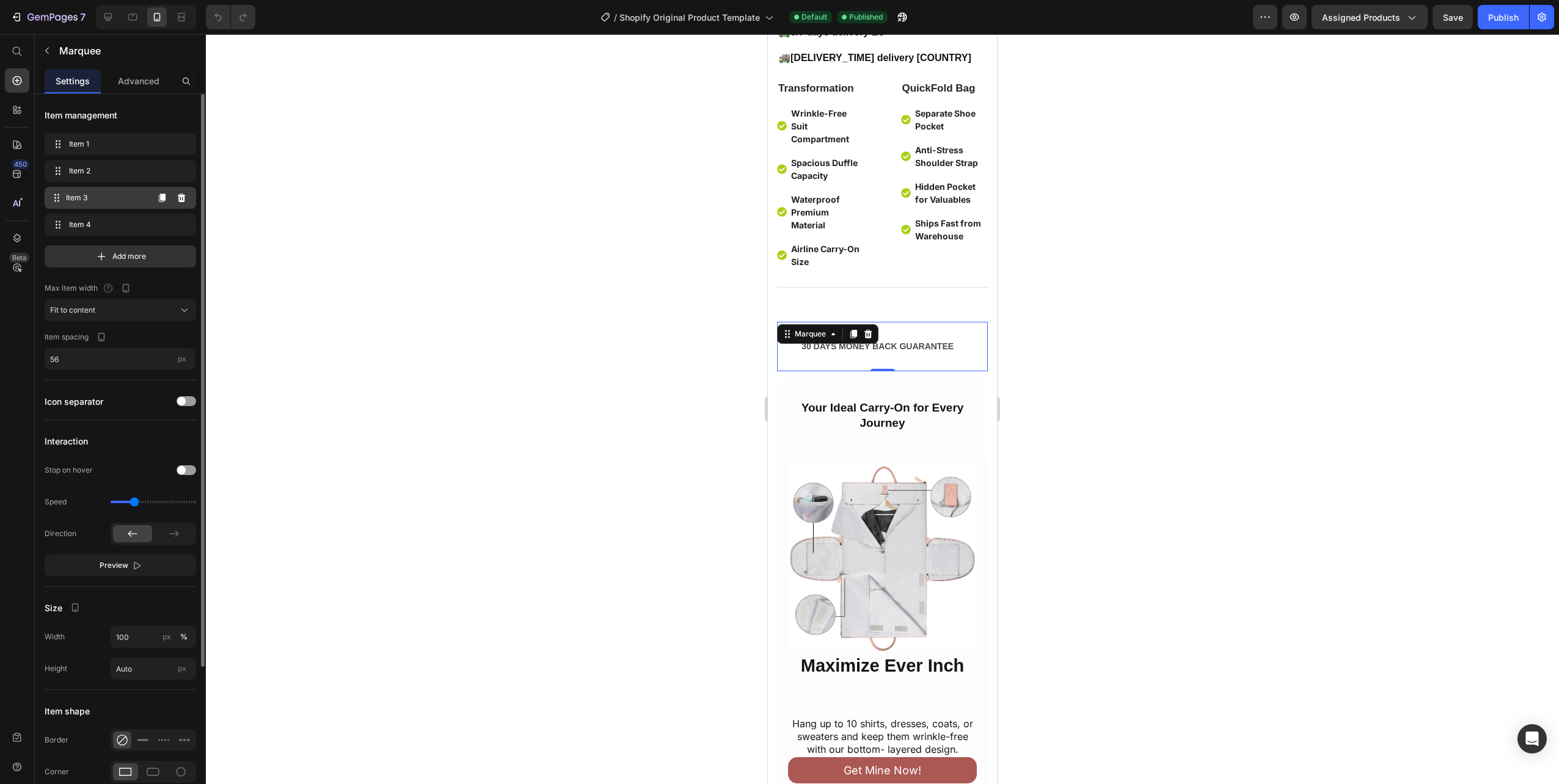 click on "Item 3" at bounding box center [106, 198] 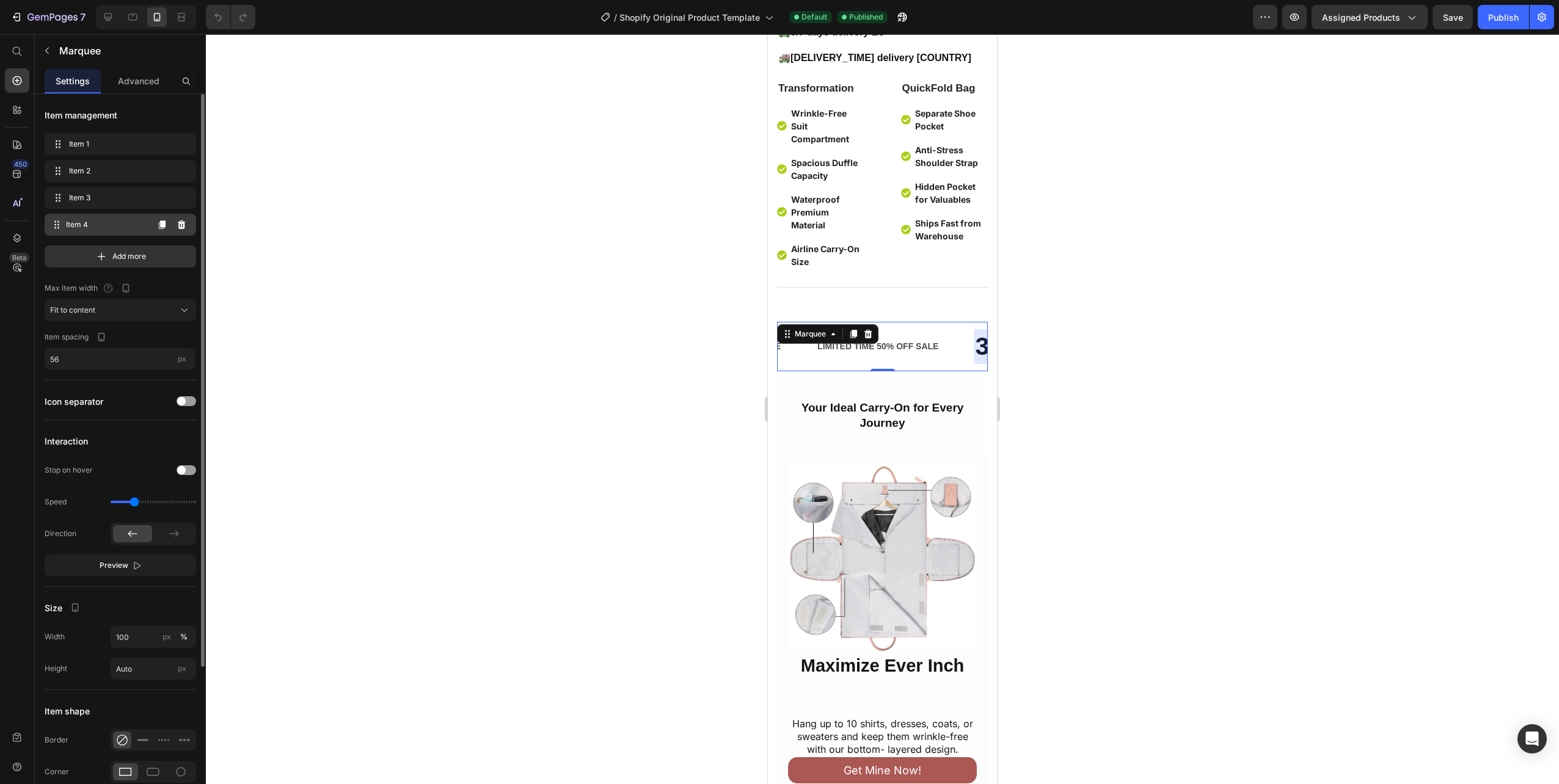 click on "Item 4" at bounding box center (106, 225) 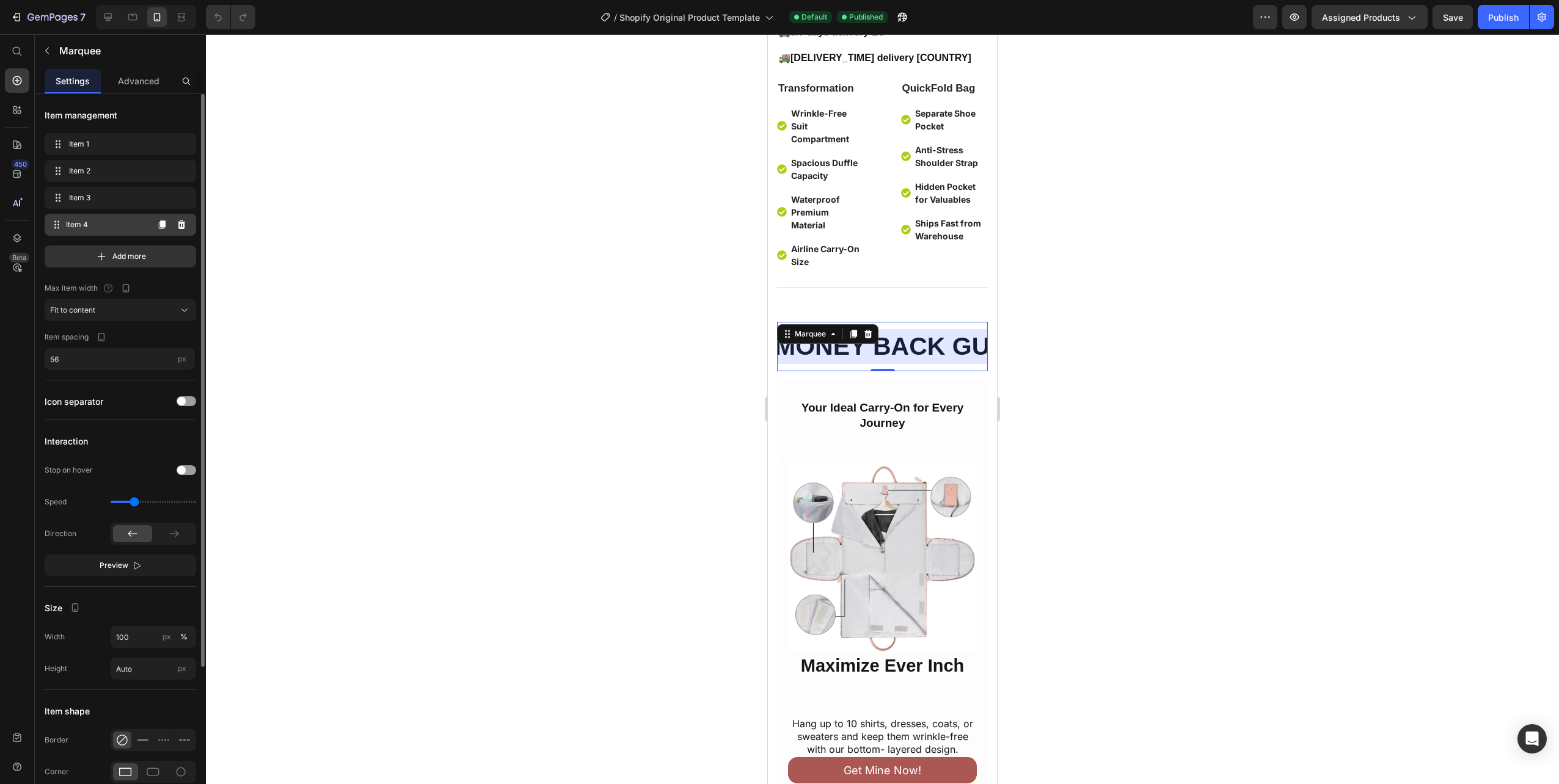 scroll, scrollTop: 0, scrollLeft: 573, axis: horizontal 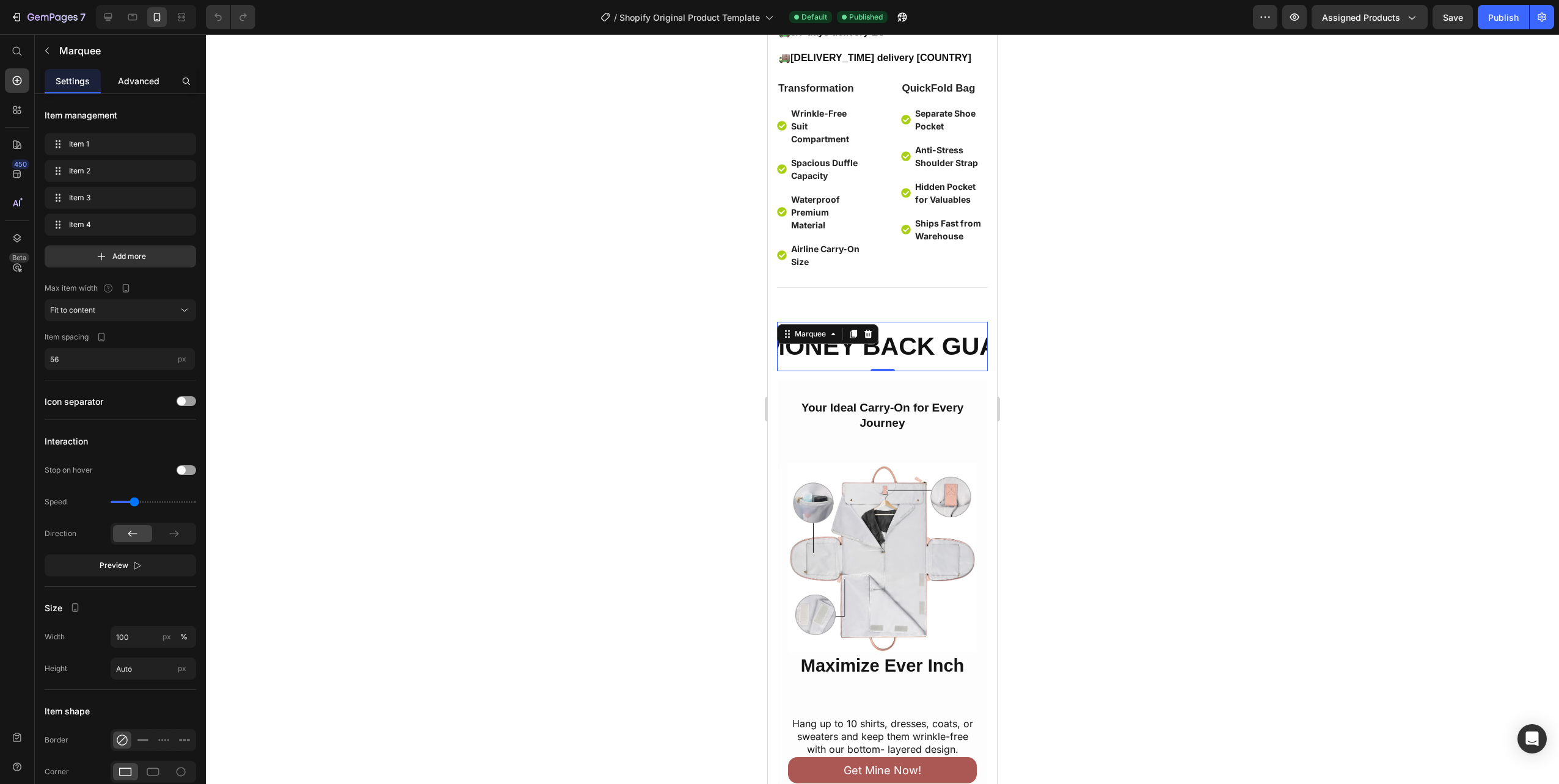 click on "Advanced" 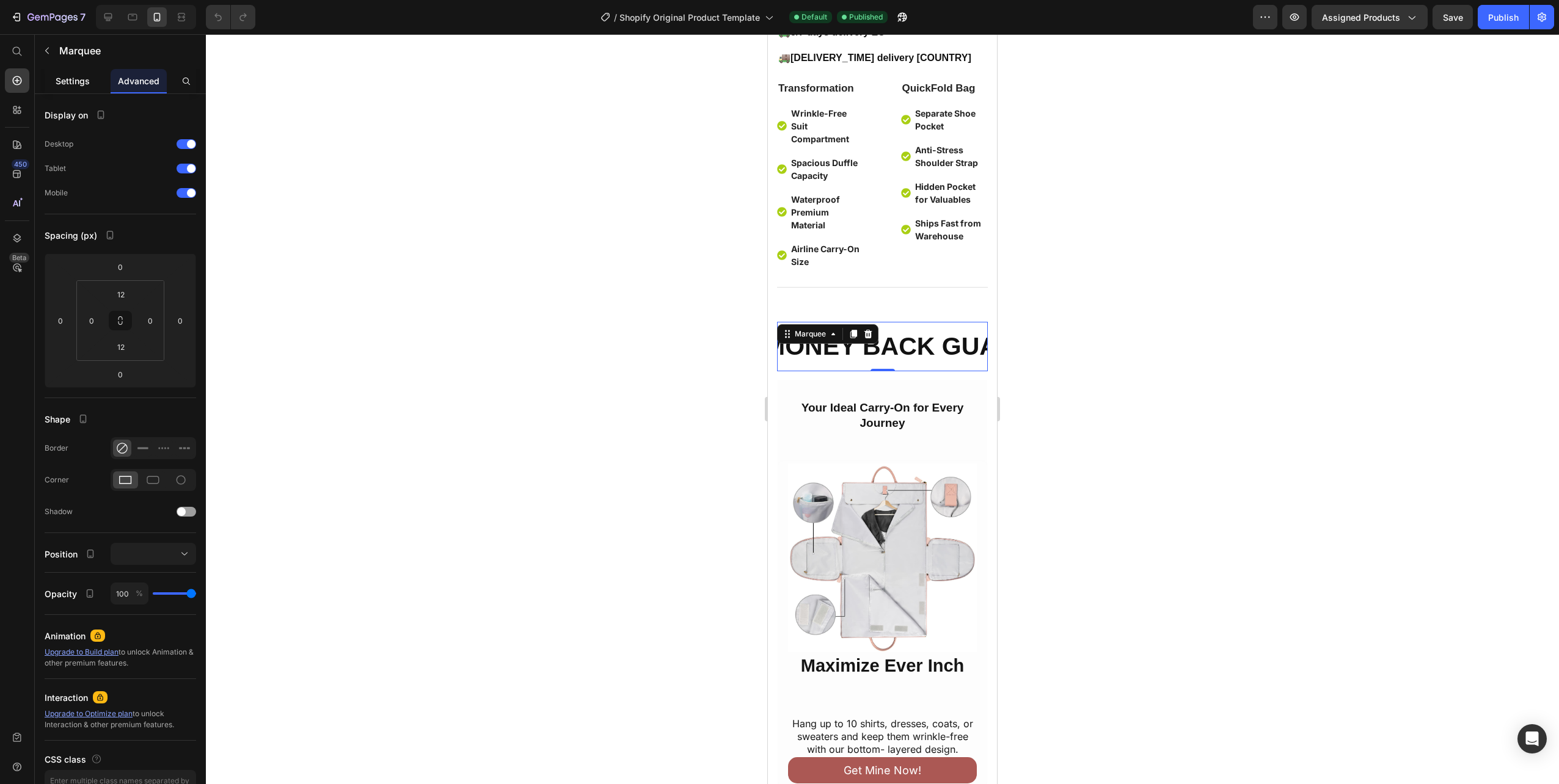 click on "Settings" 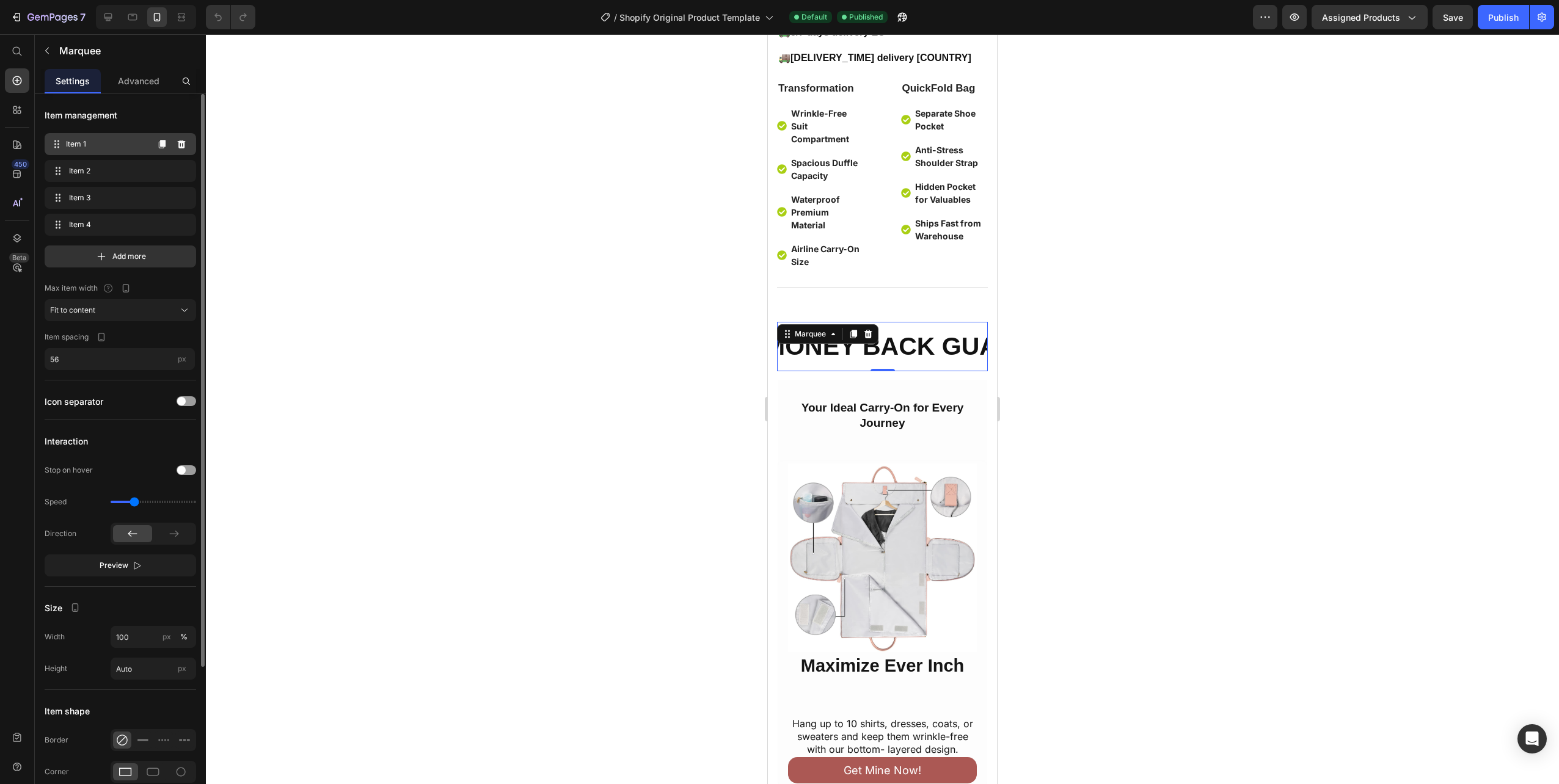 click on "Item 1" at bounding box center [106, 144] 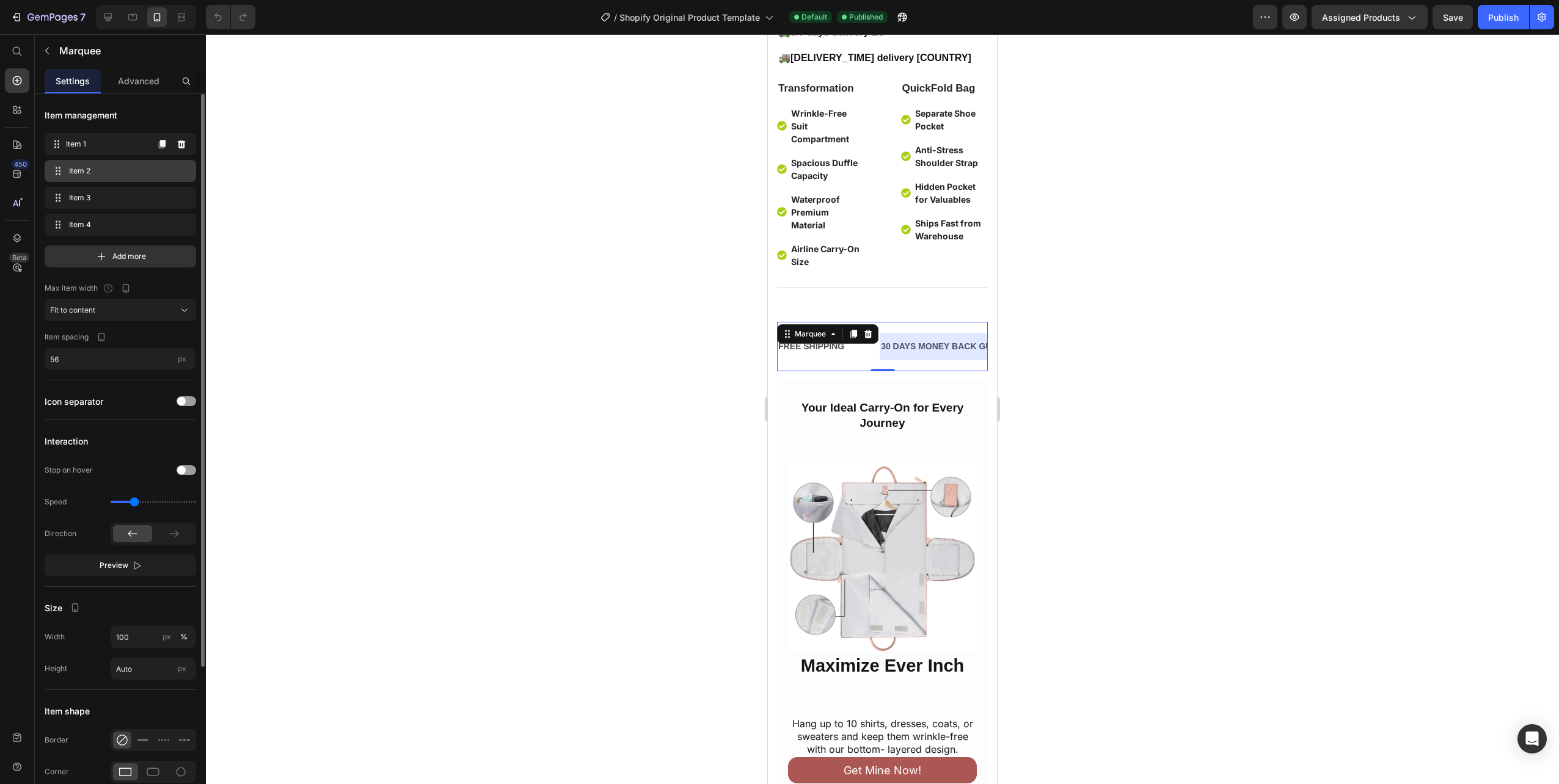 scroll, scrollTop: 0, scrollLeft: 0, axis: both 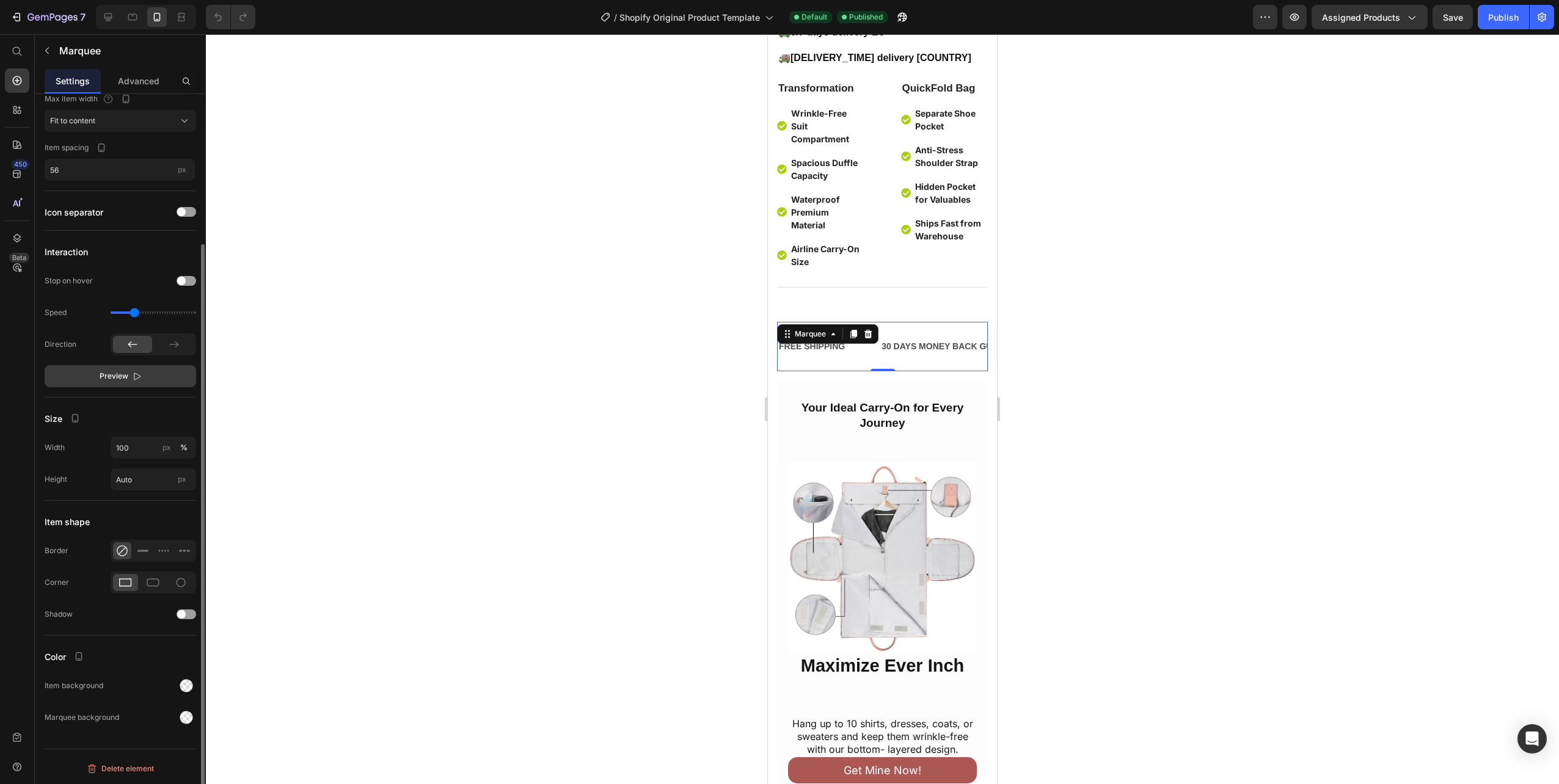 click on "Preview" at bounding box center (120, 376) 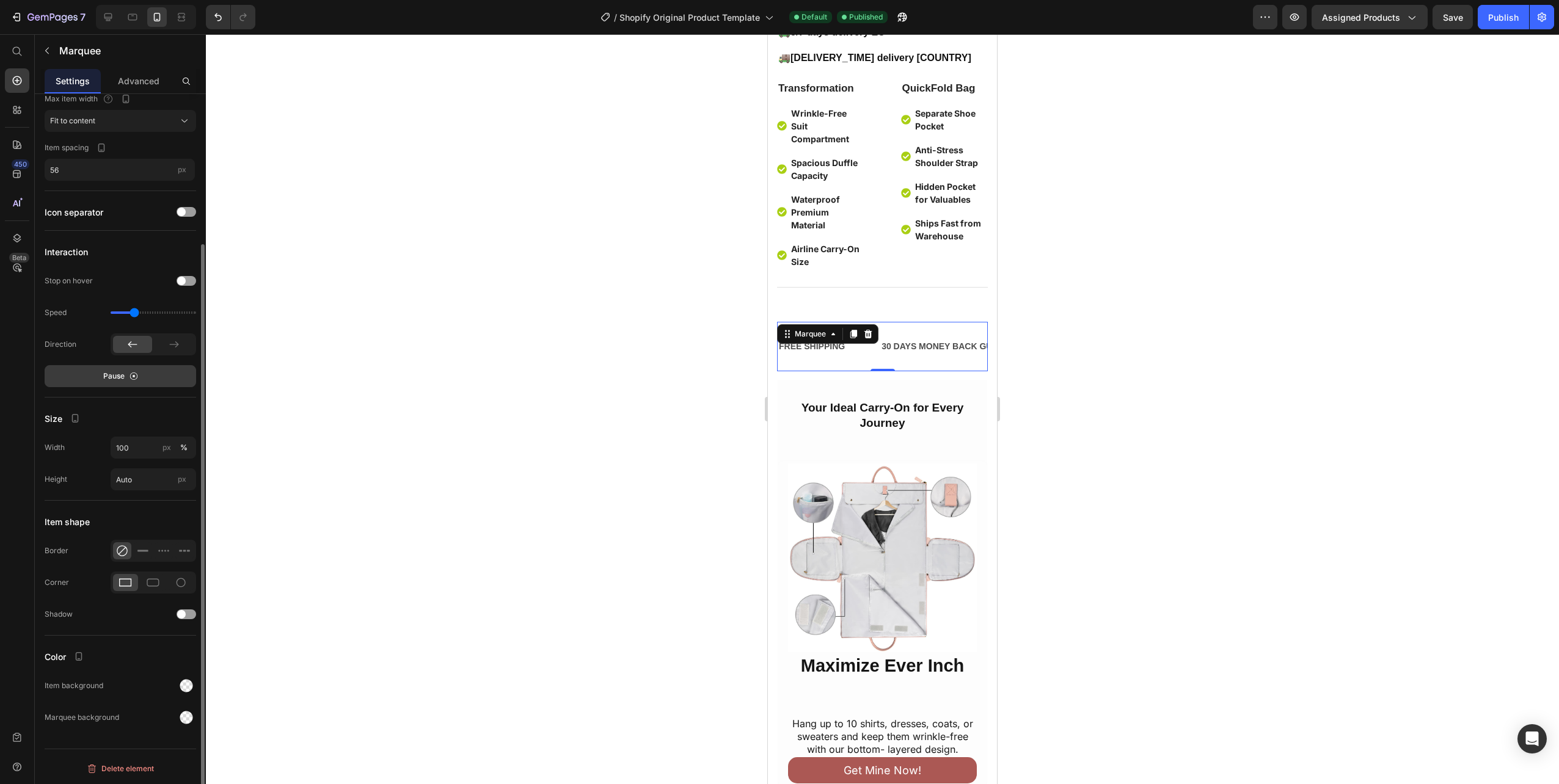 click on "Pause" at bounding box center [114, 376] 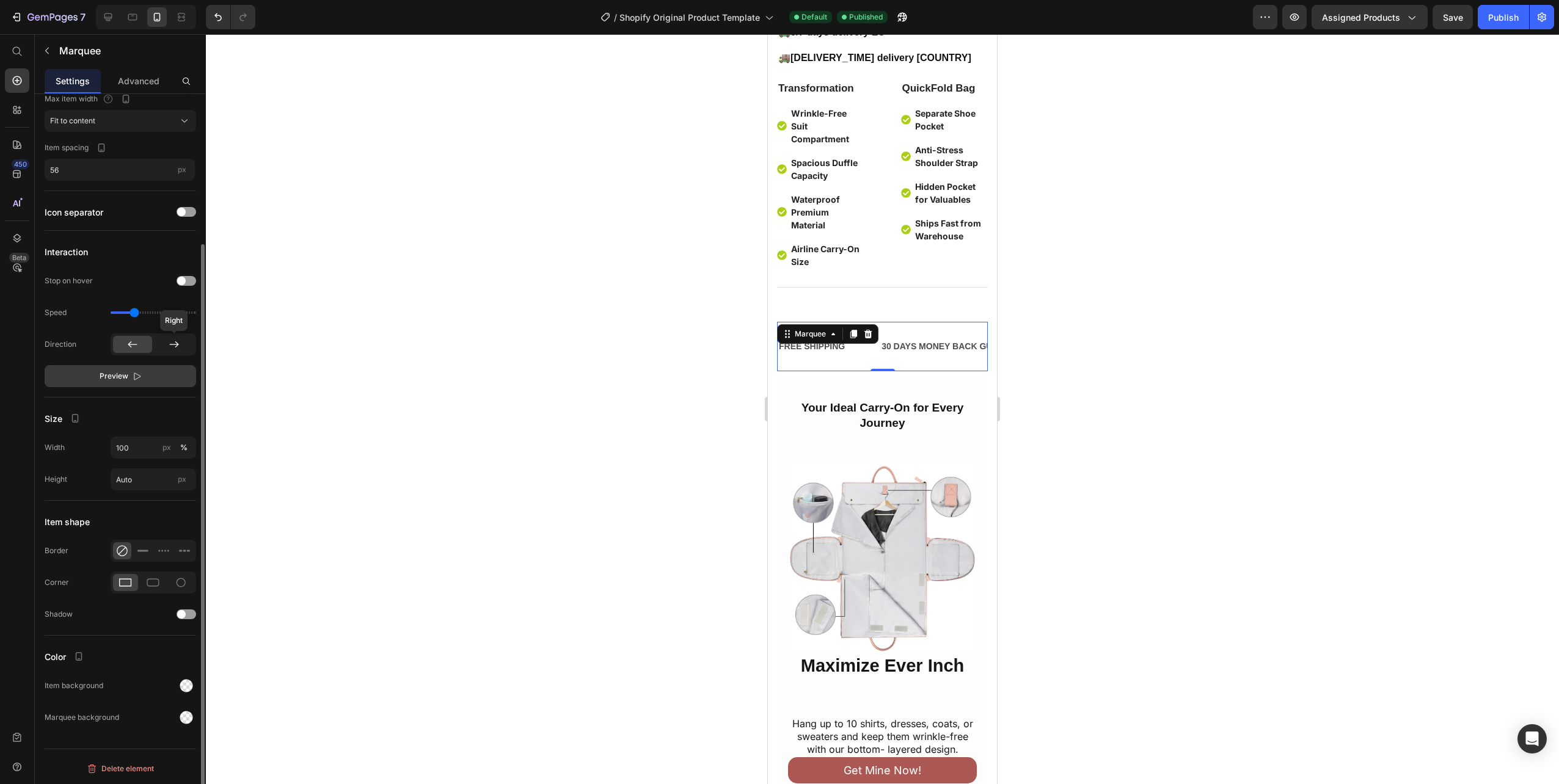 click 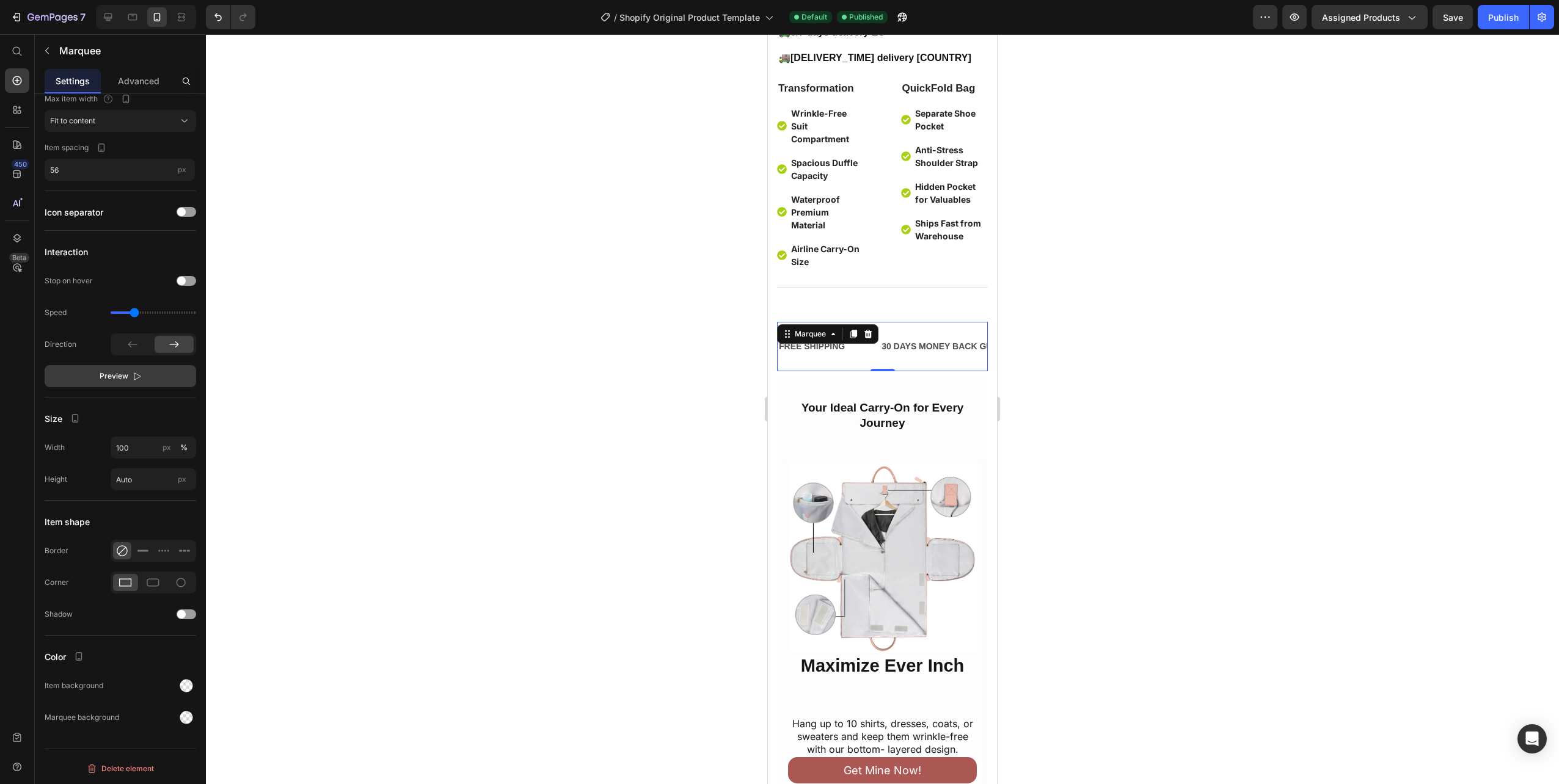 click on "Preview" at bounding box center [120, 376] 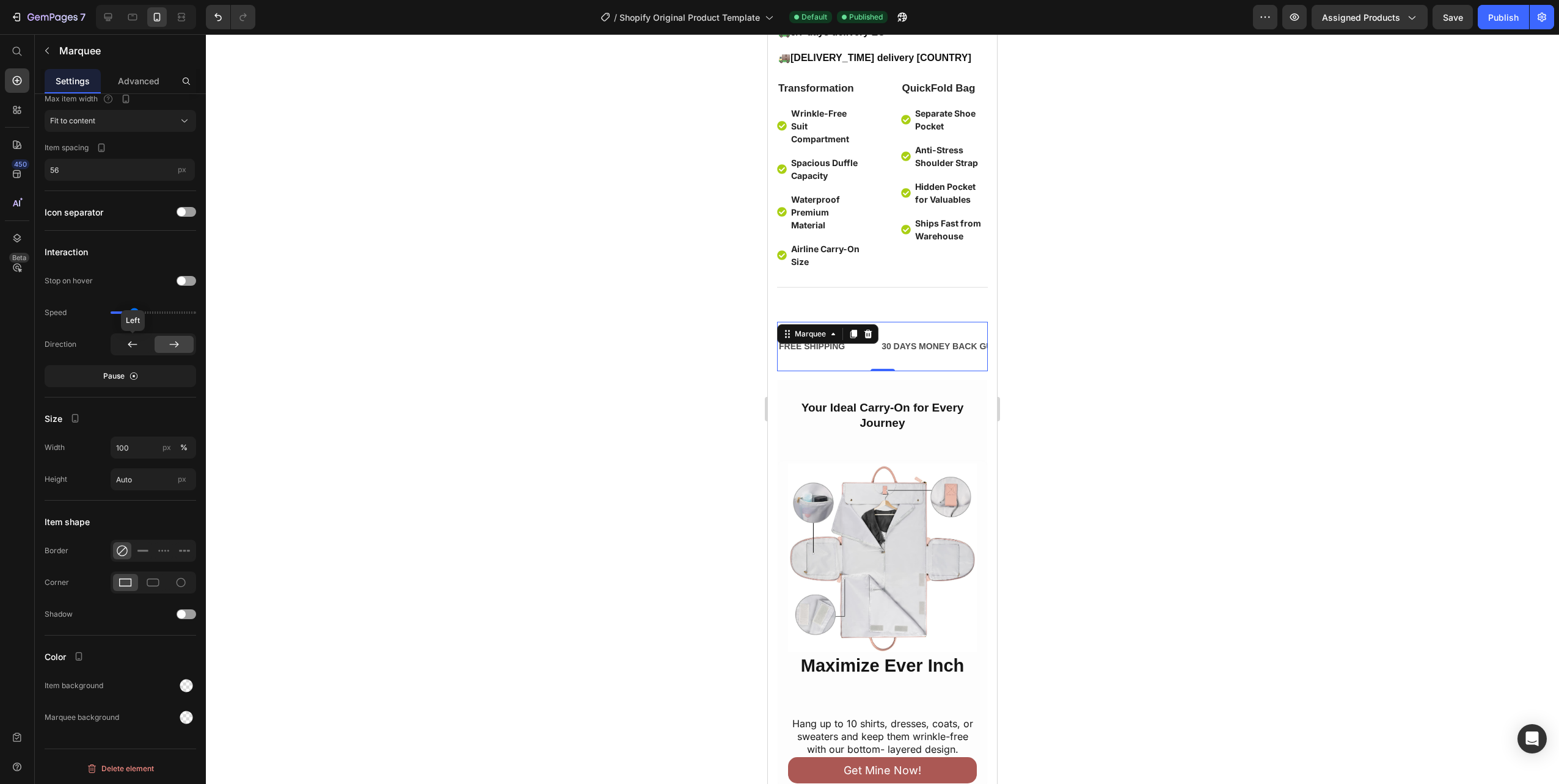 click 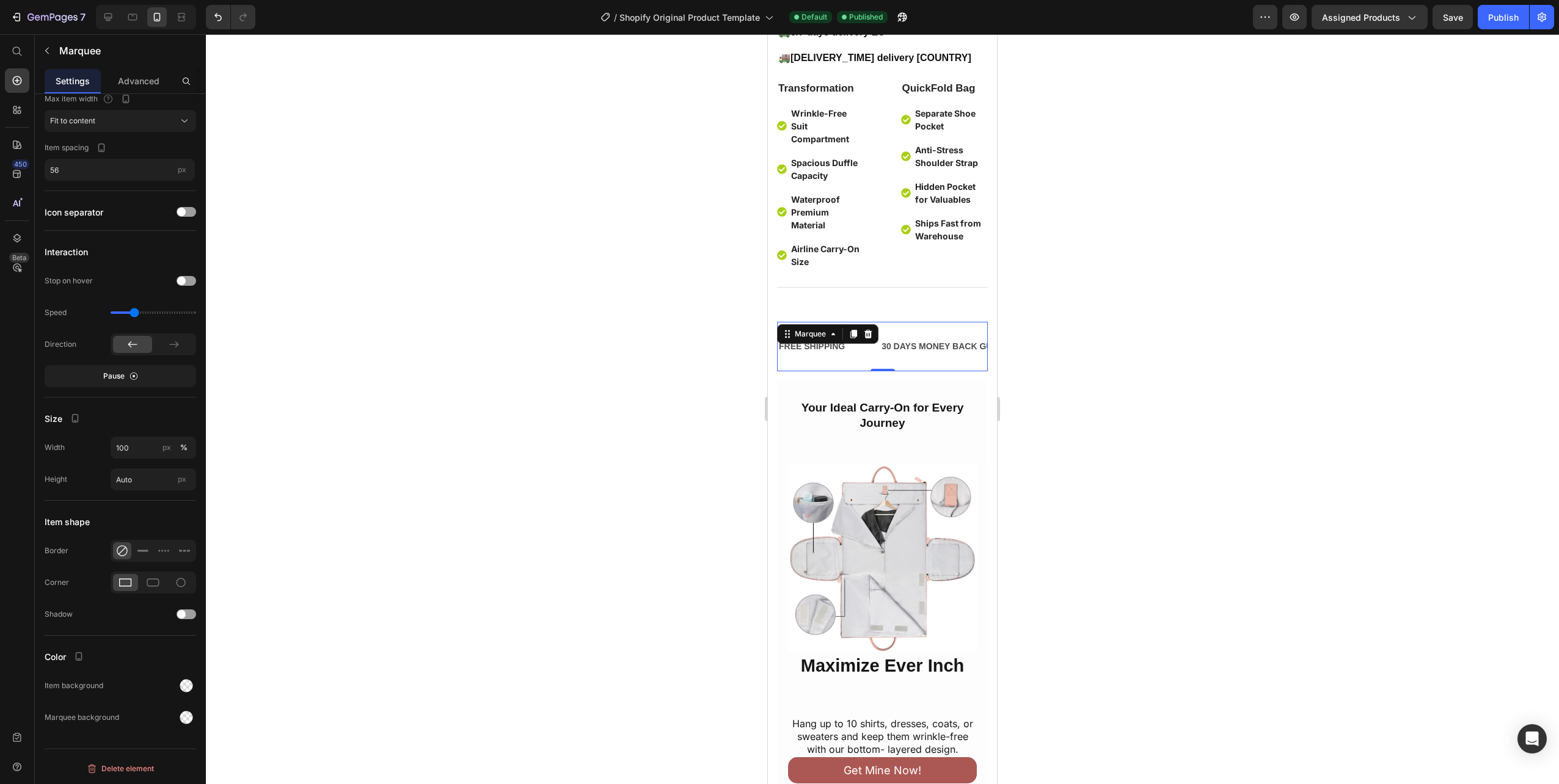 click 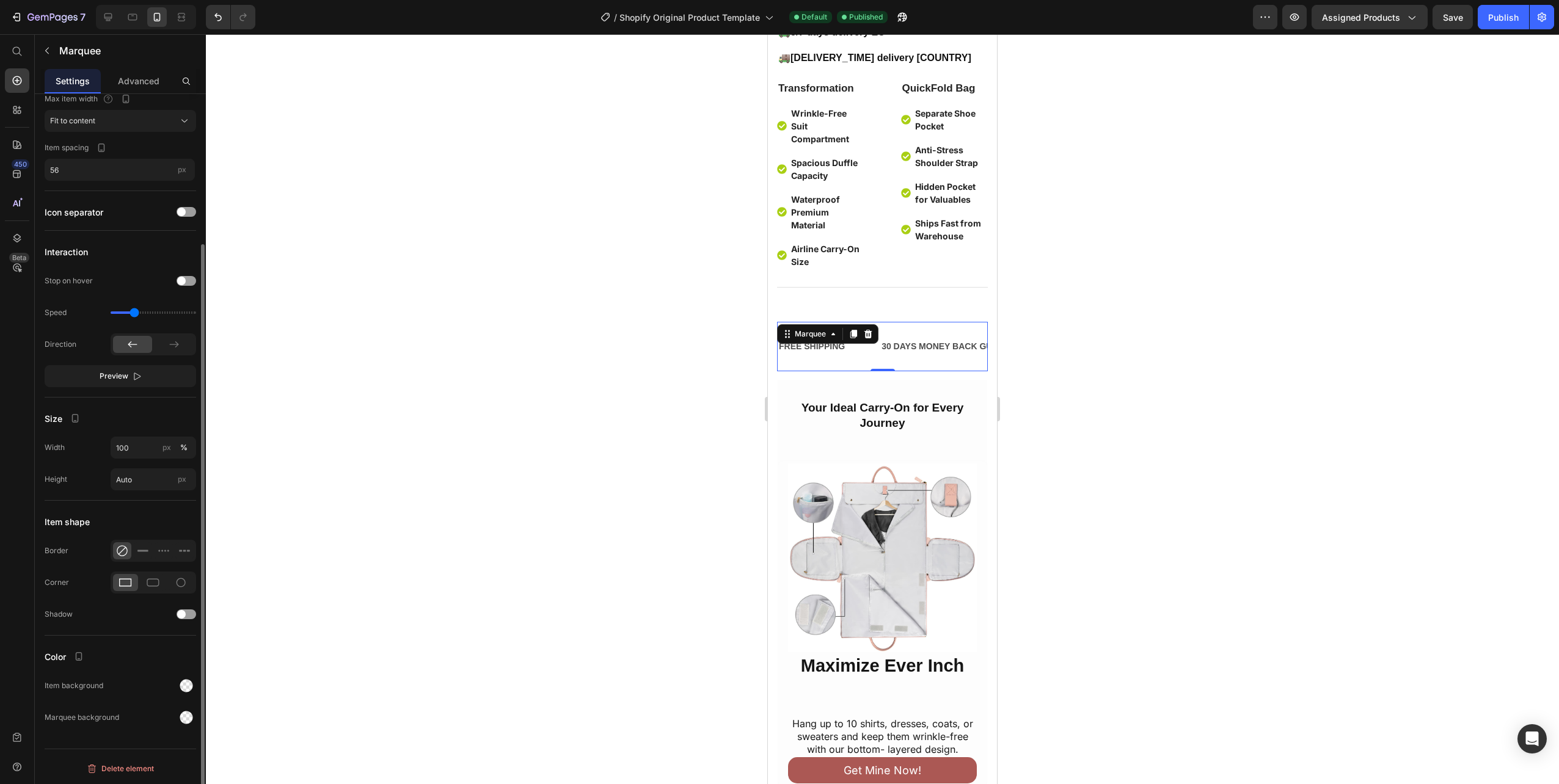 scroll, scrollTop: 87, scrollLeft: 0, axis: vertical 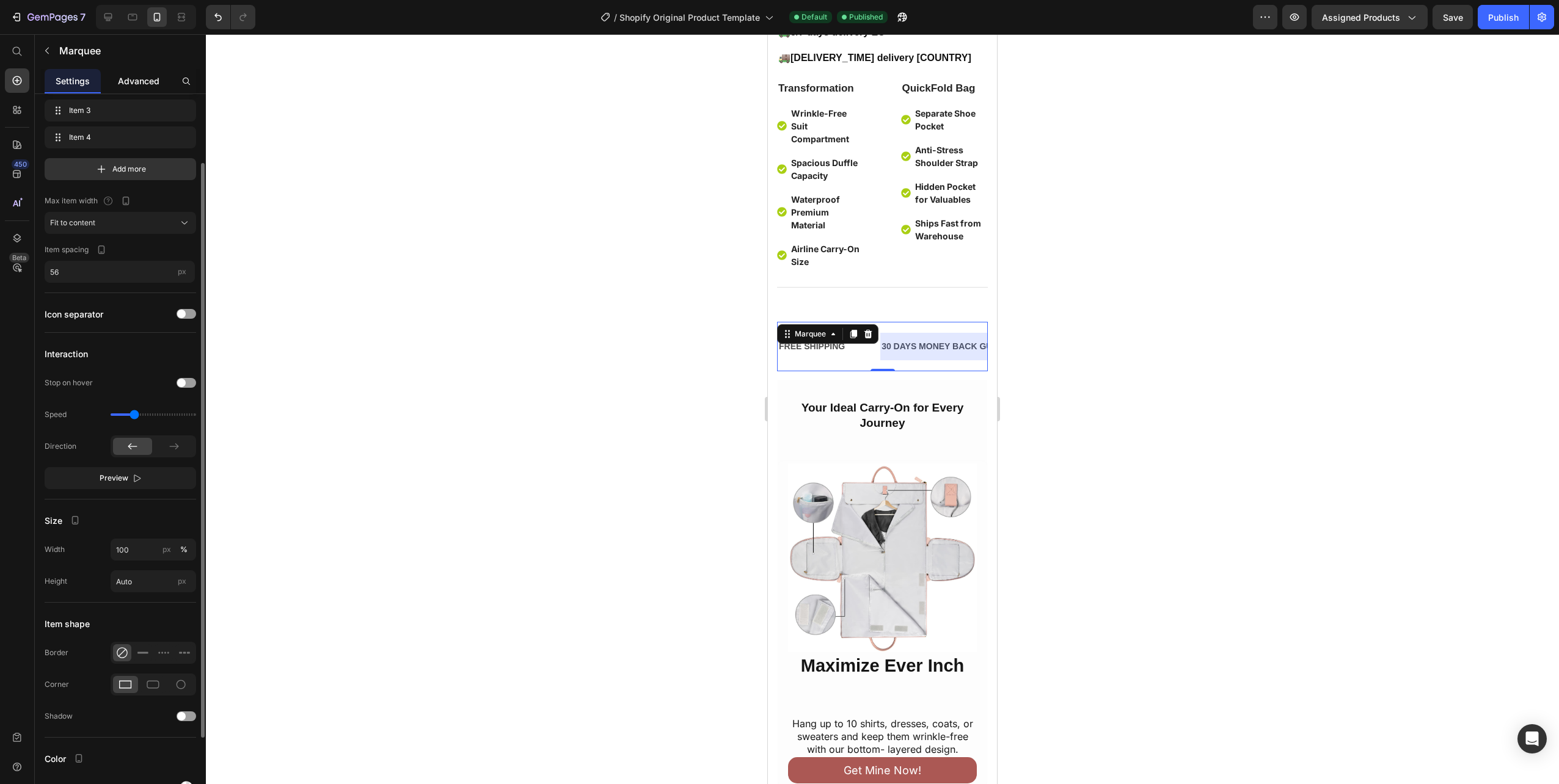click on "Advanced" at bounding box center [139, 81] 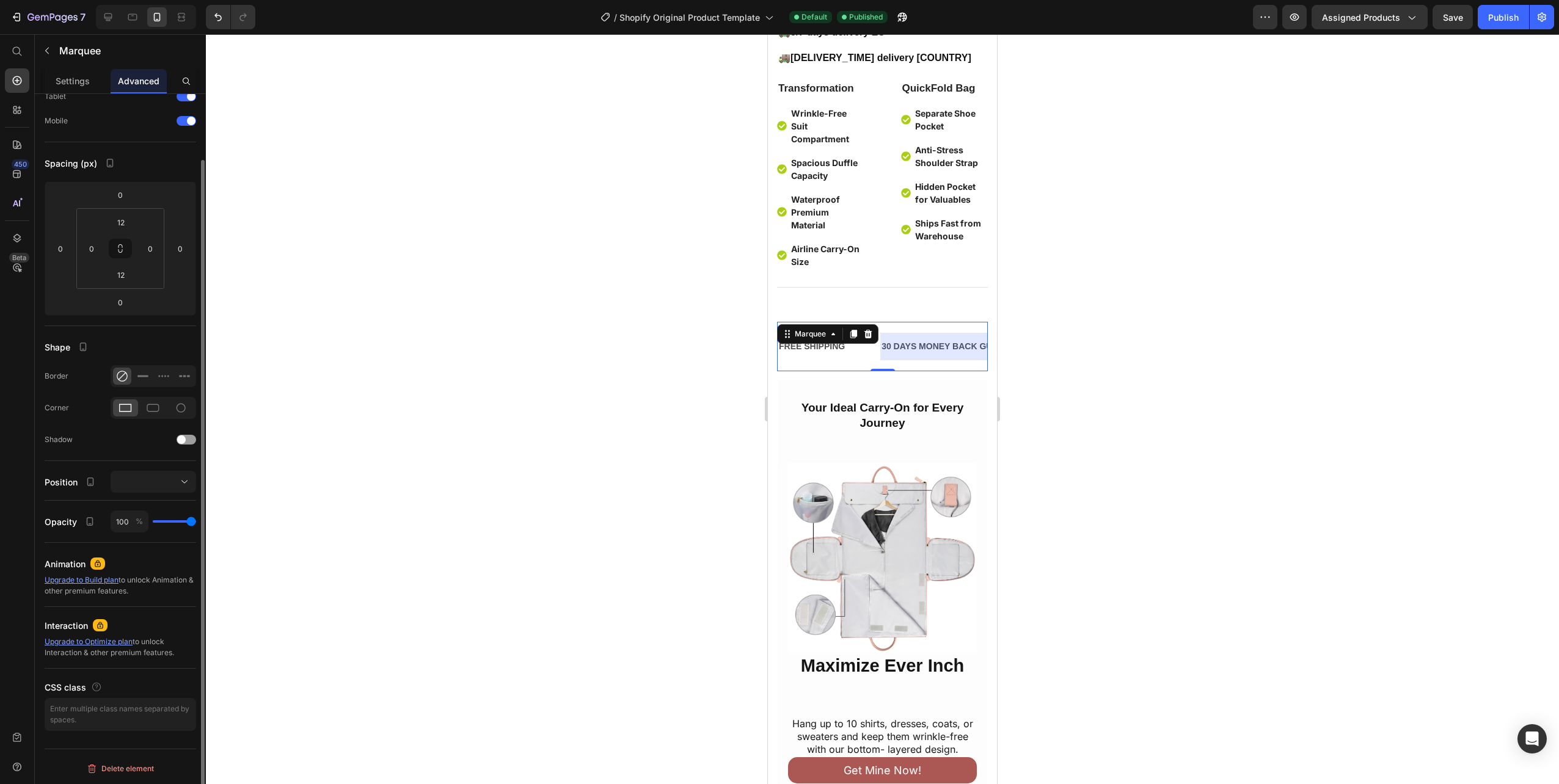 scroll, scrollTop: 0, scrollLeft: 0, axis: both 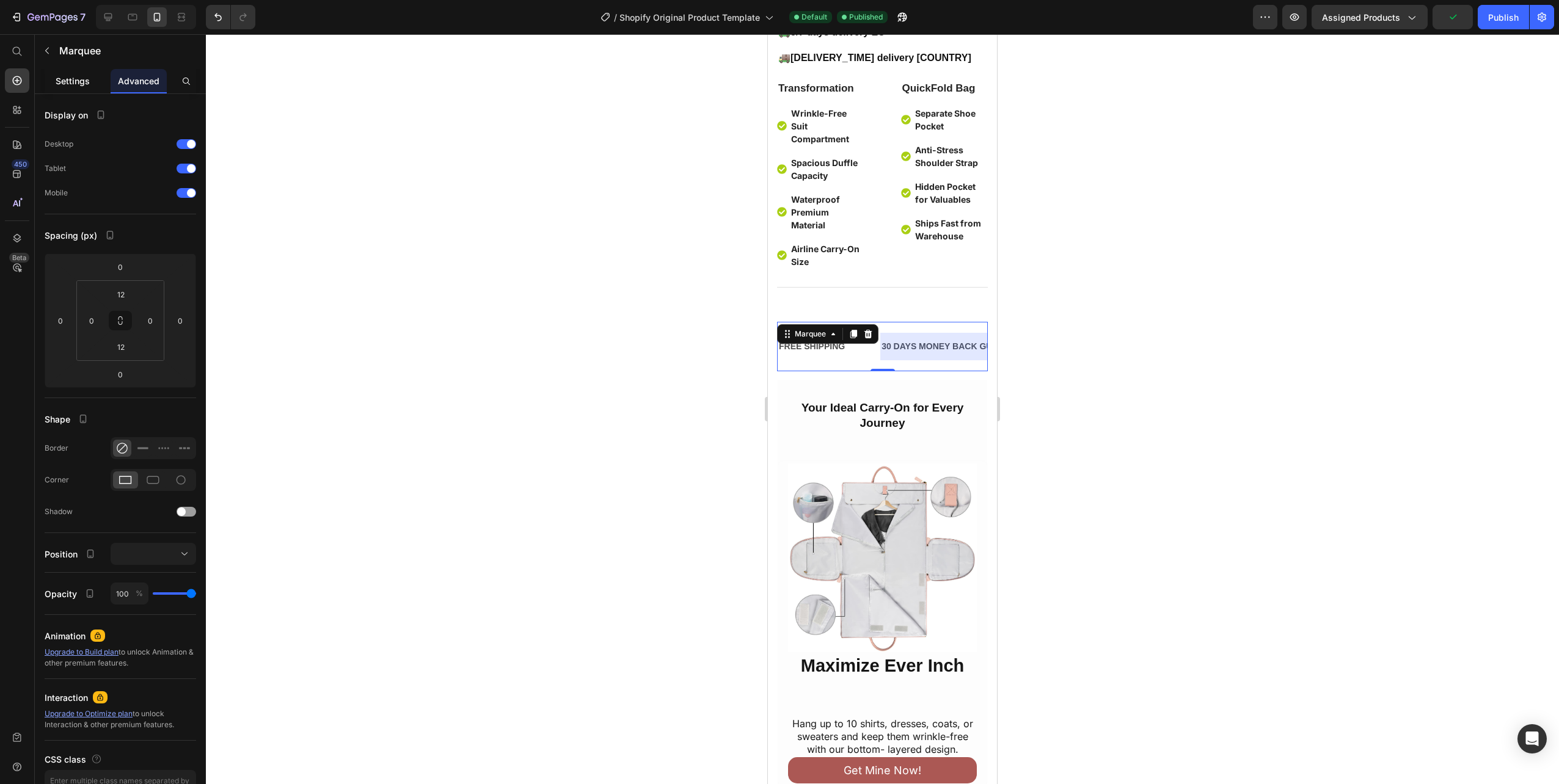 click on "Settings" at bounding box center (73, 81) 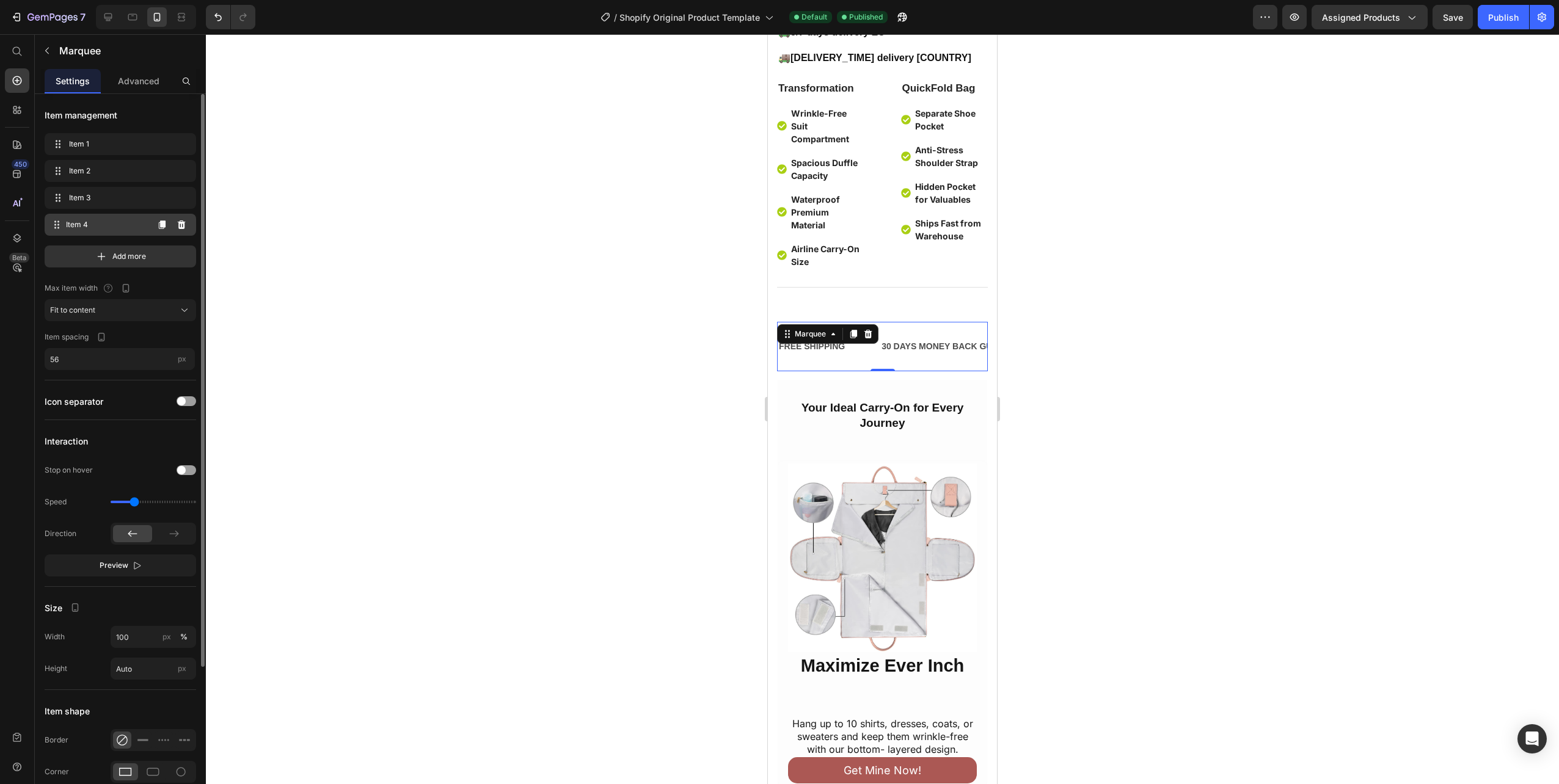 click on "Item 4" at bounding box center [106, 225] 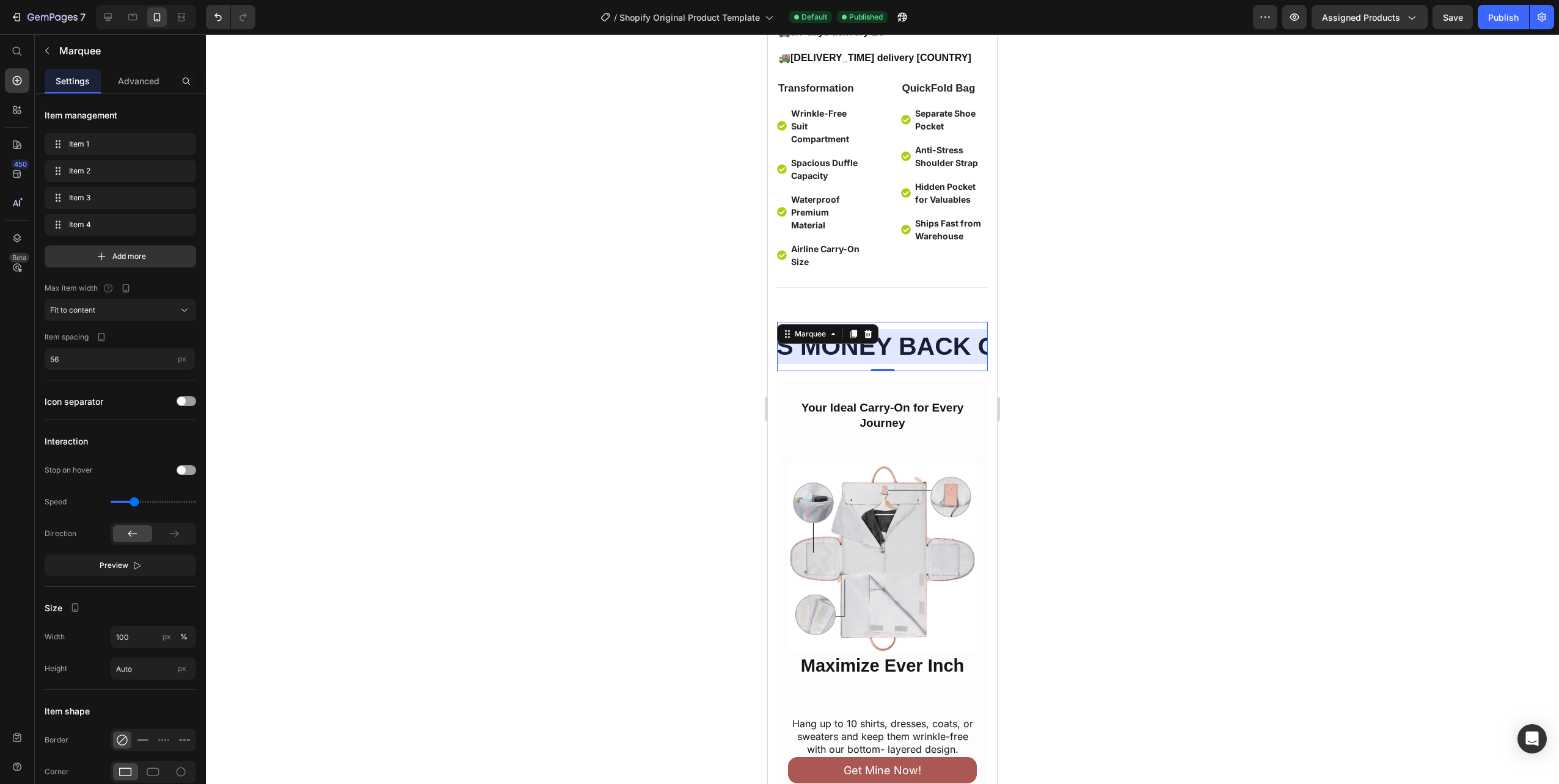scroll, scrollTop: 0, scrollLeft: 573, axis: horizontal 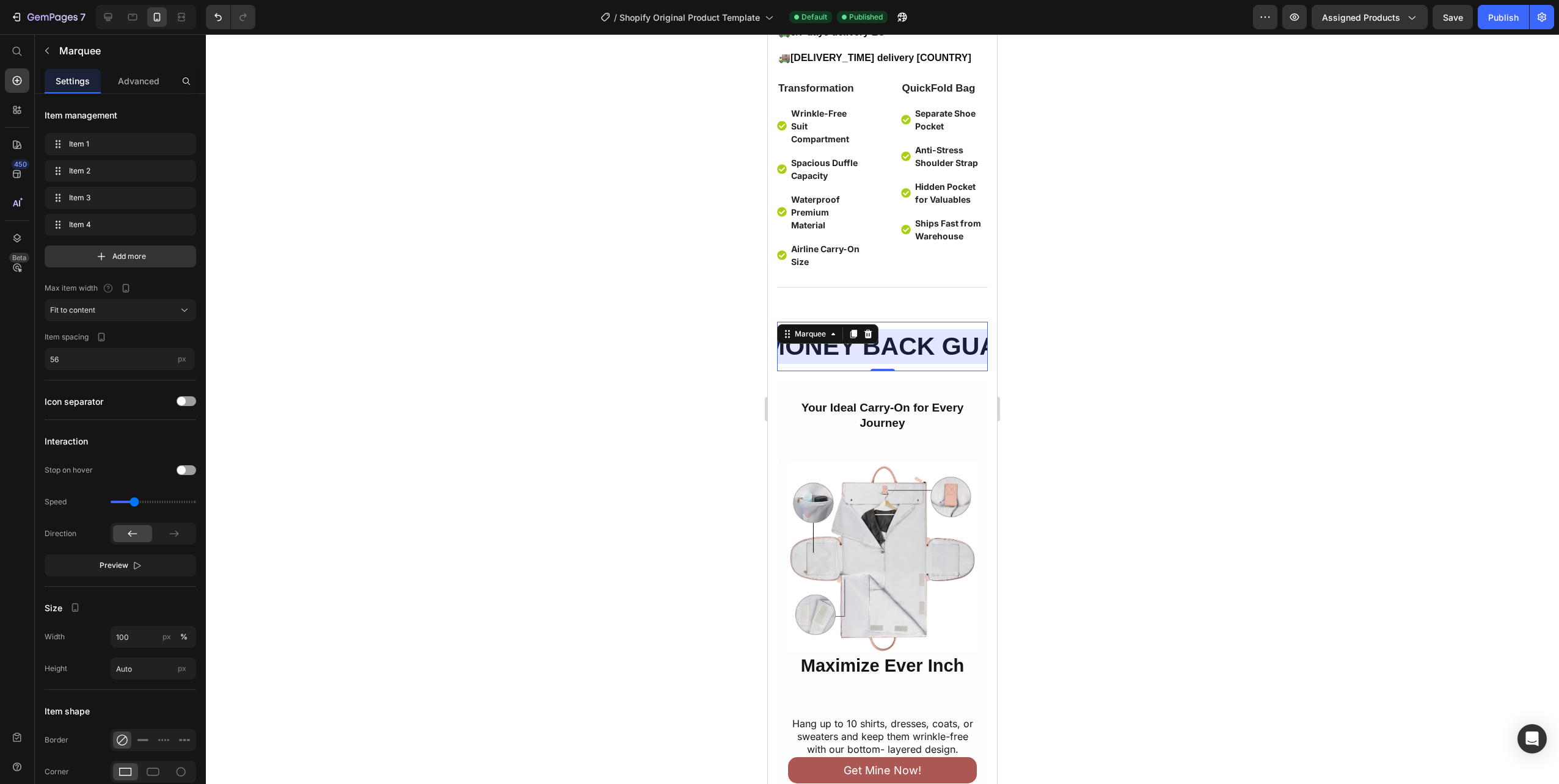 click at bounding box center (799, 346) 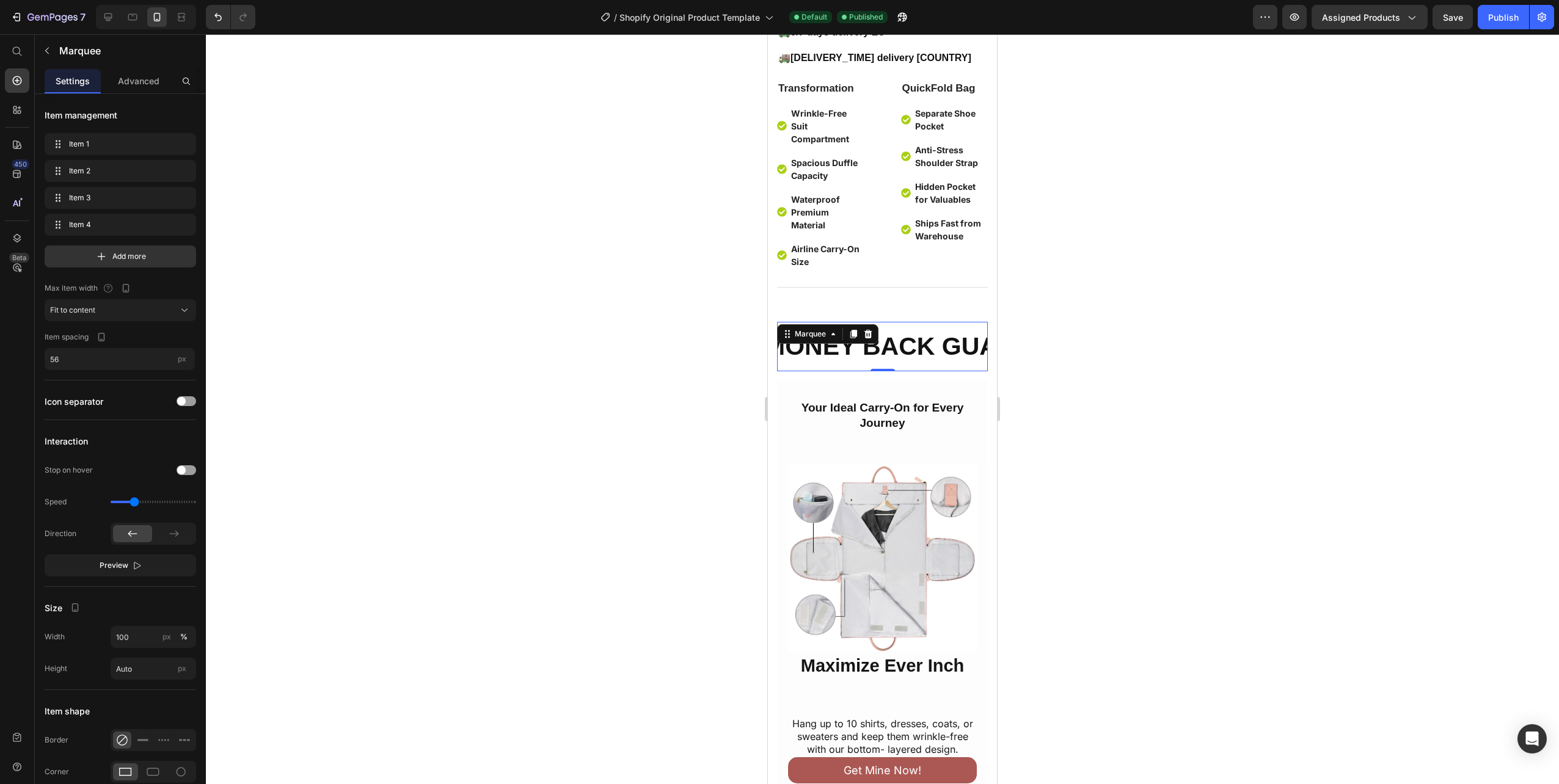 click on "30 DAYS MONEY BACK GUARANTEE" at bounding box center [869, 346] 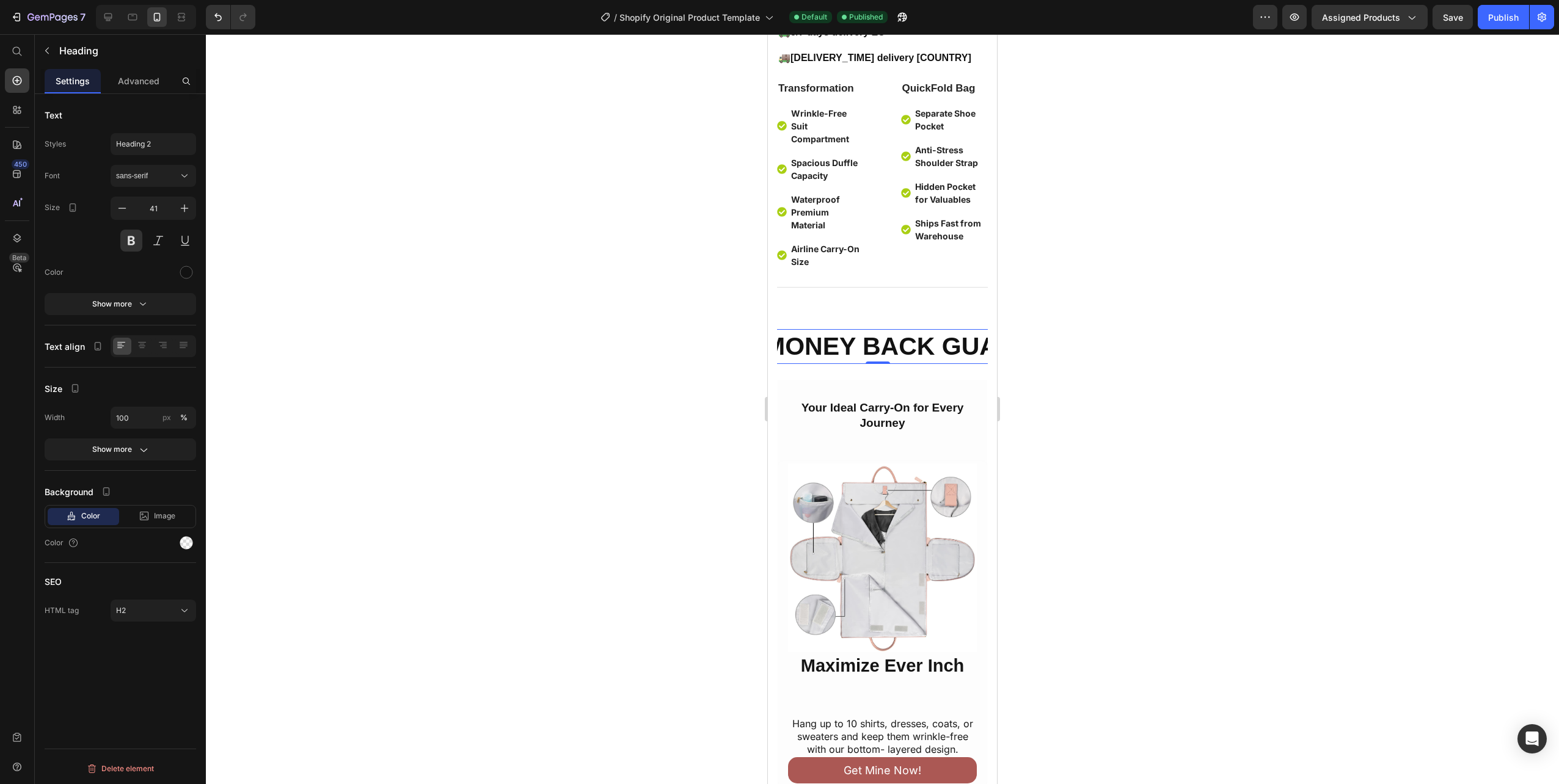click on "30 DAYS MONEY BACK GUARANTEE" at bounding box center (872, 346) 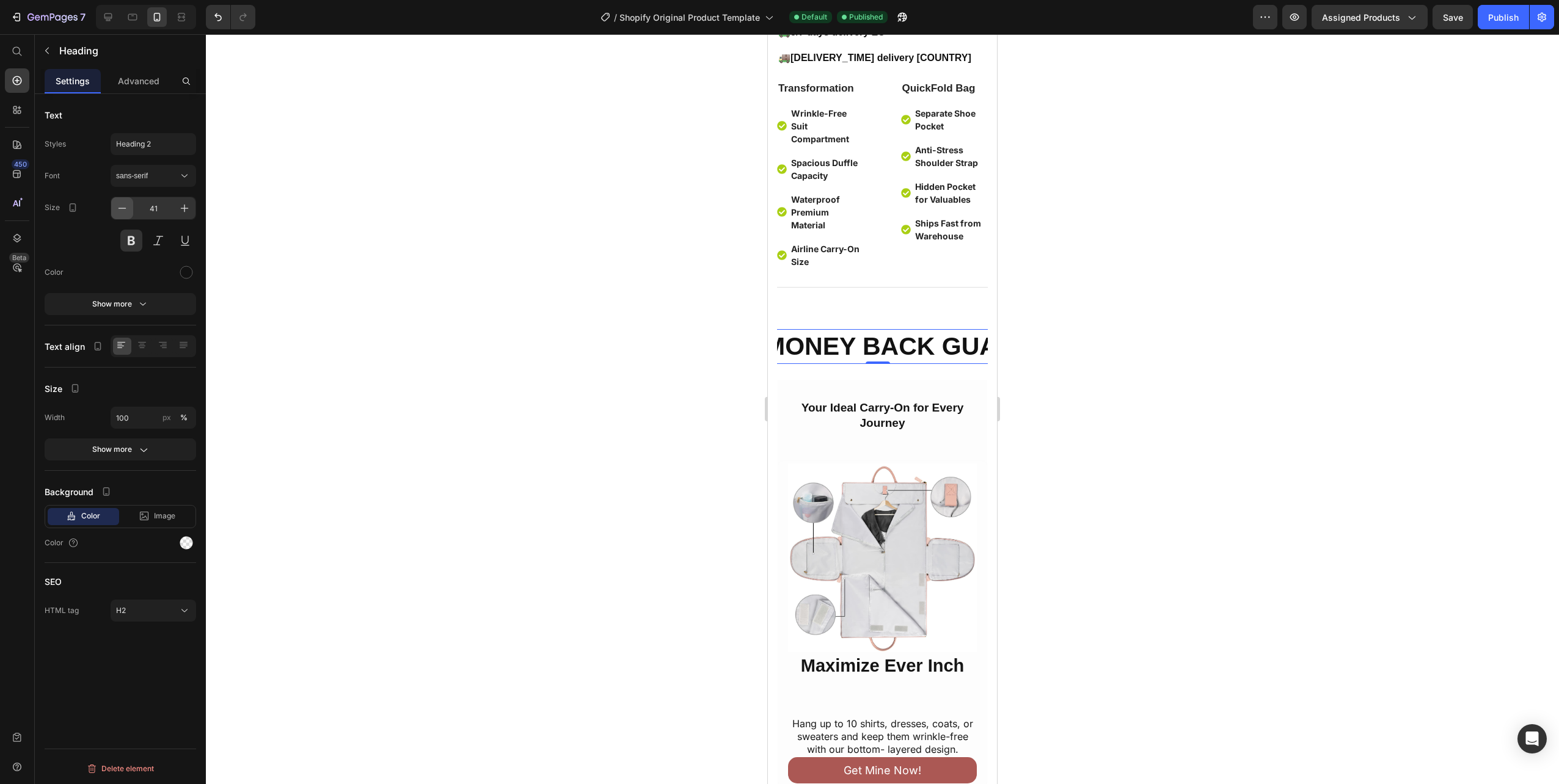 click on "41" at bounding box center (153, 224) 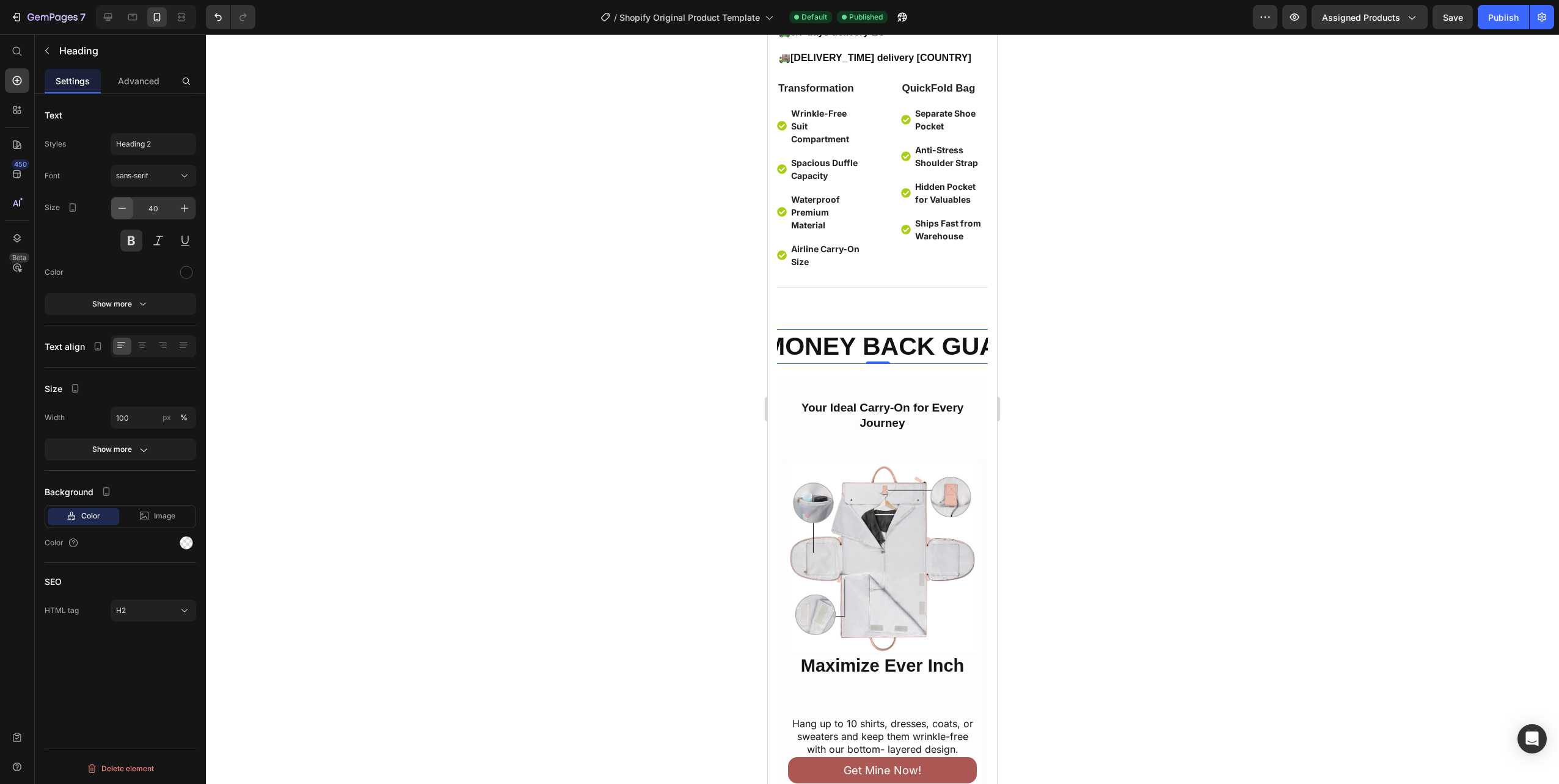 click at bounding box center [122, 208] 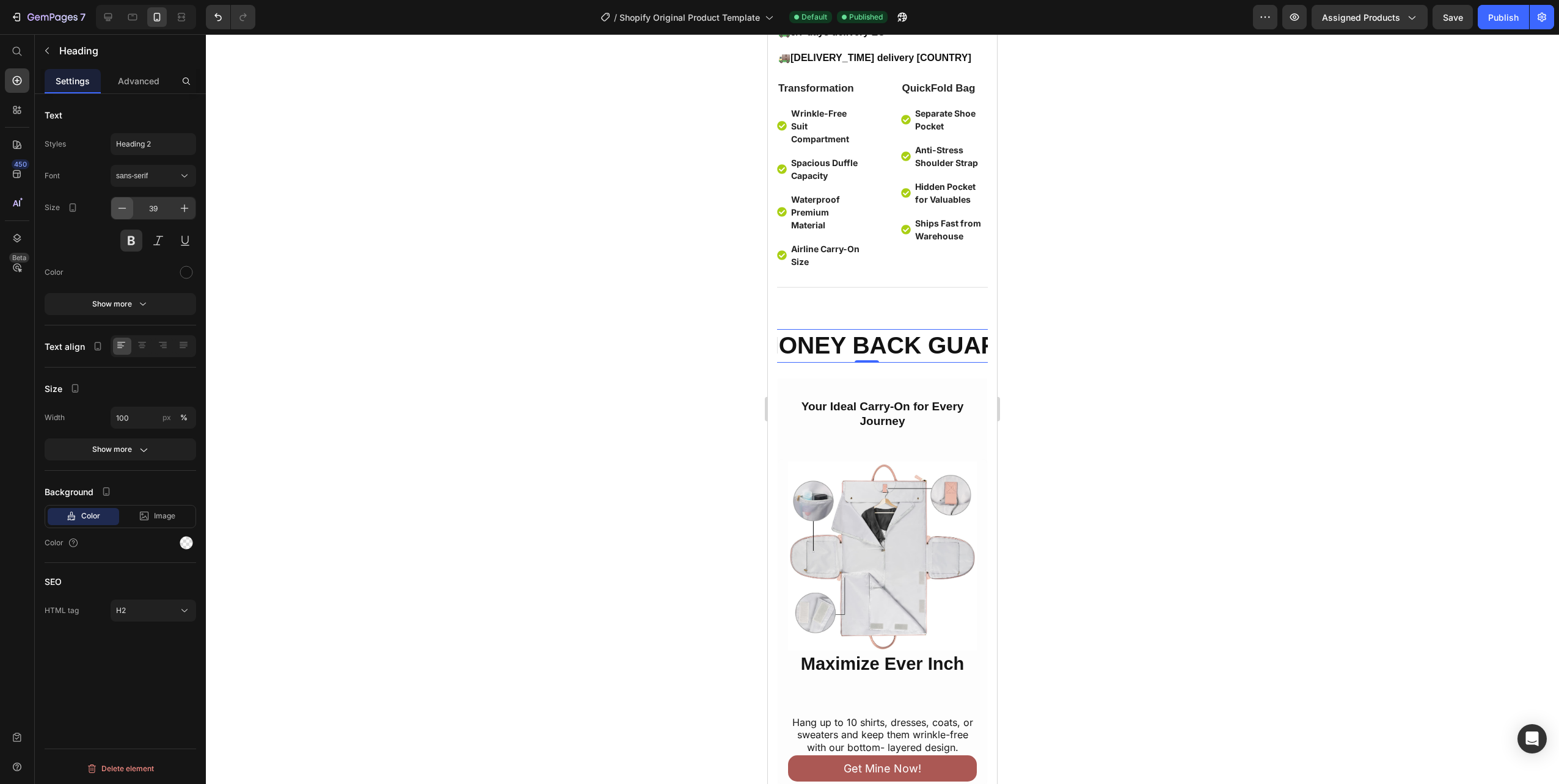 click at bounding box center [122, 208] 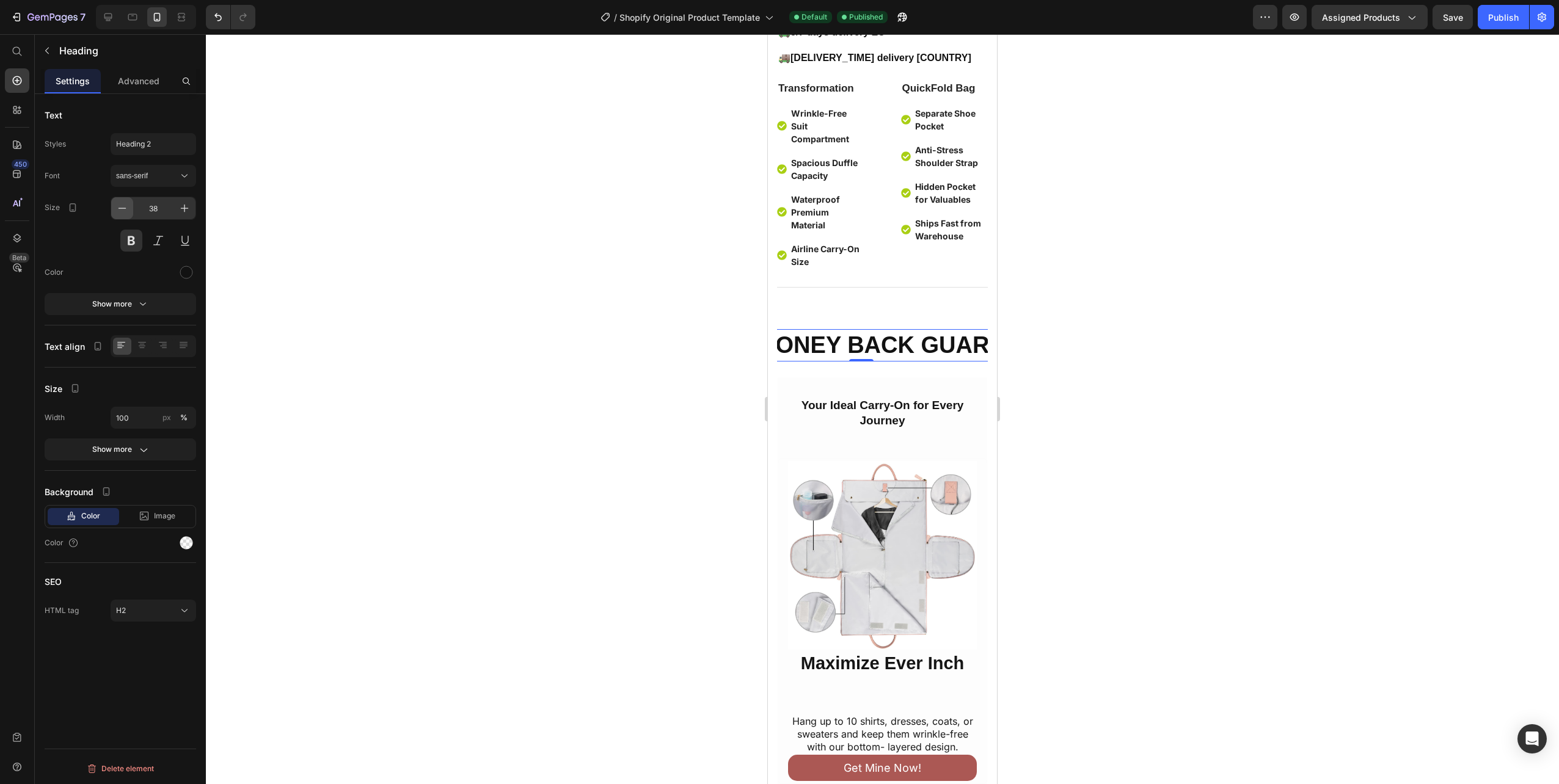 click 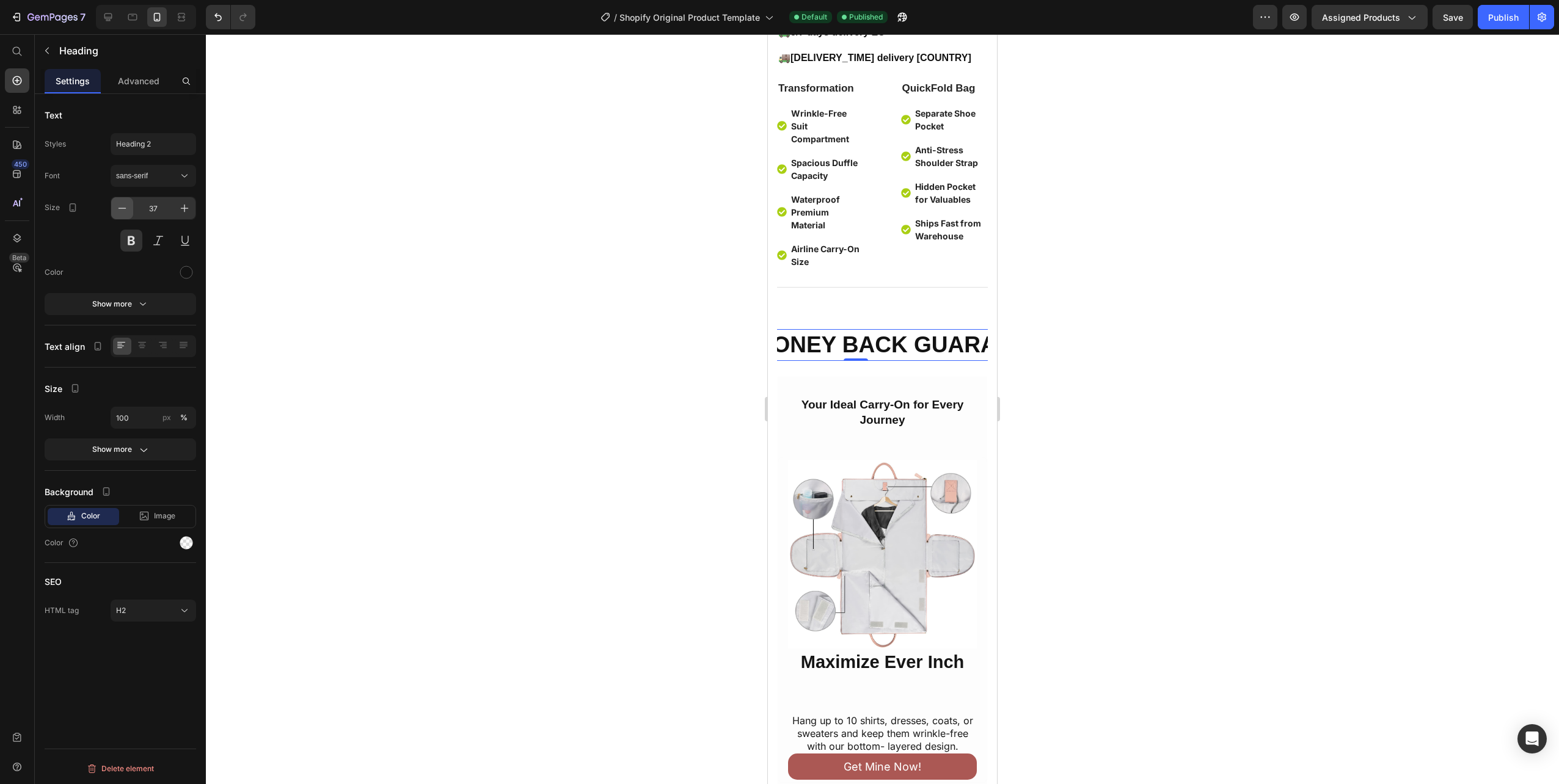 click 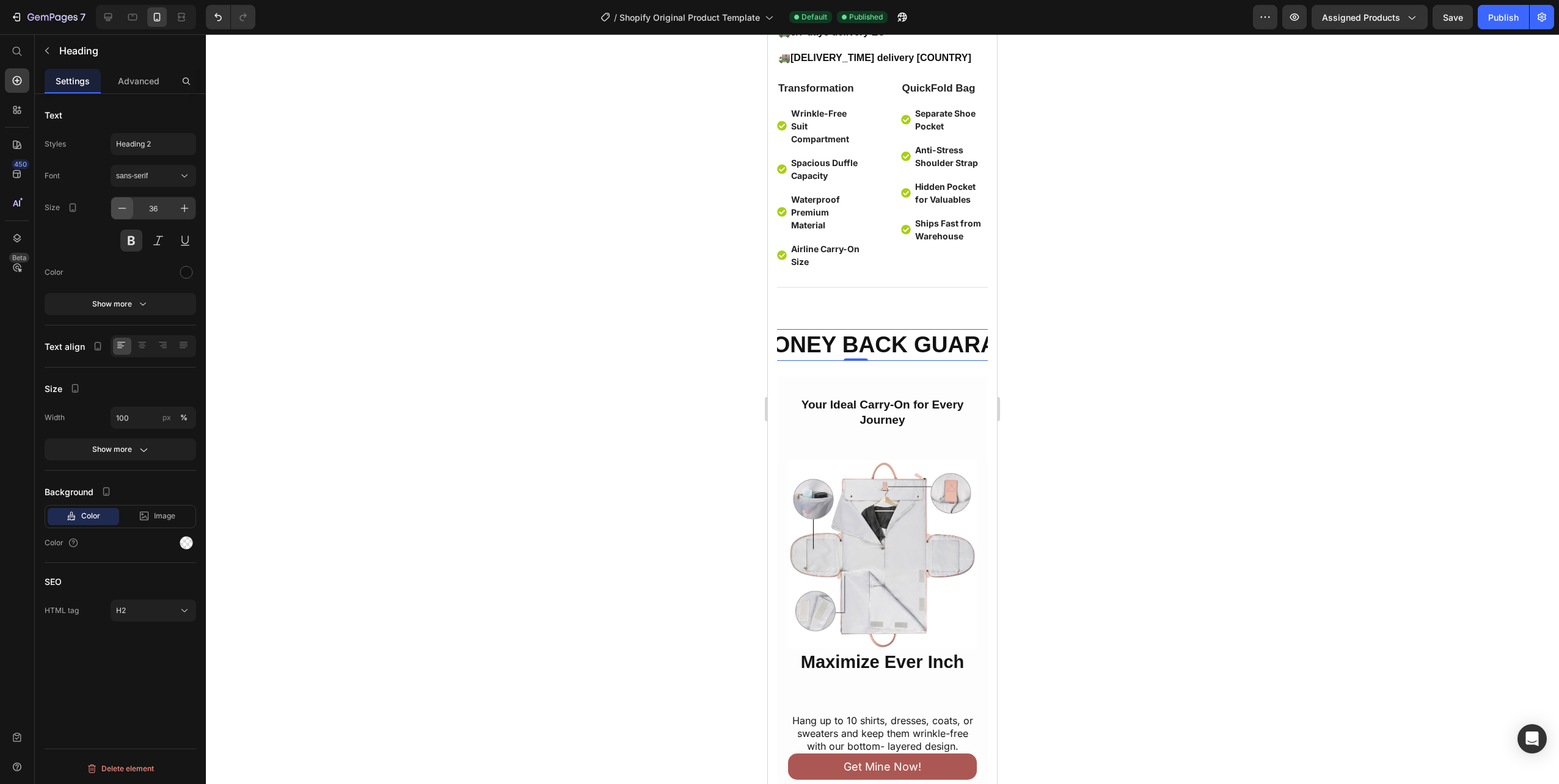 click 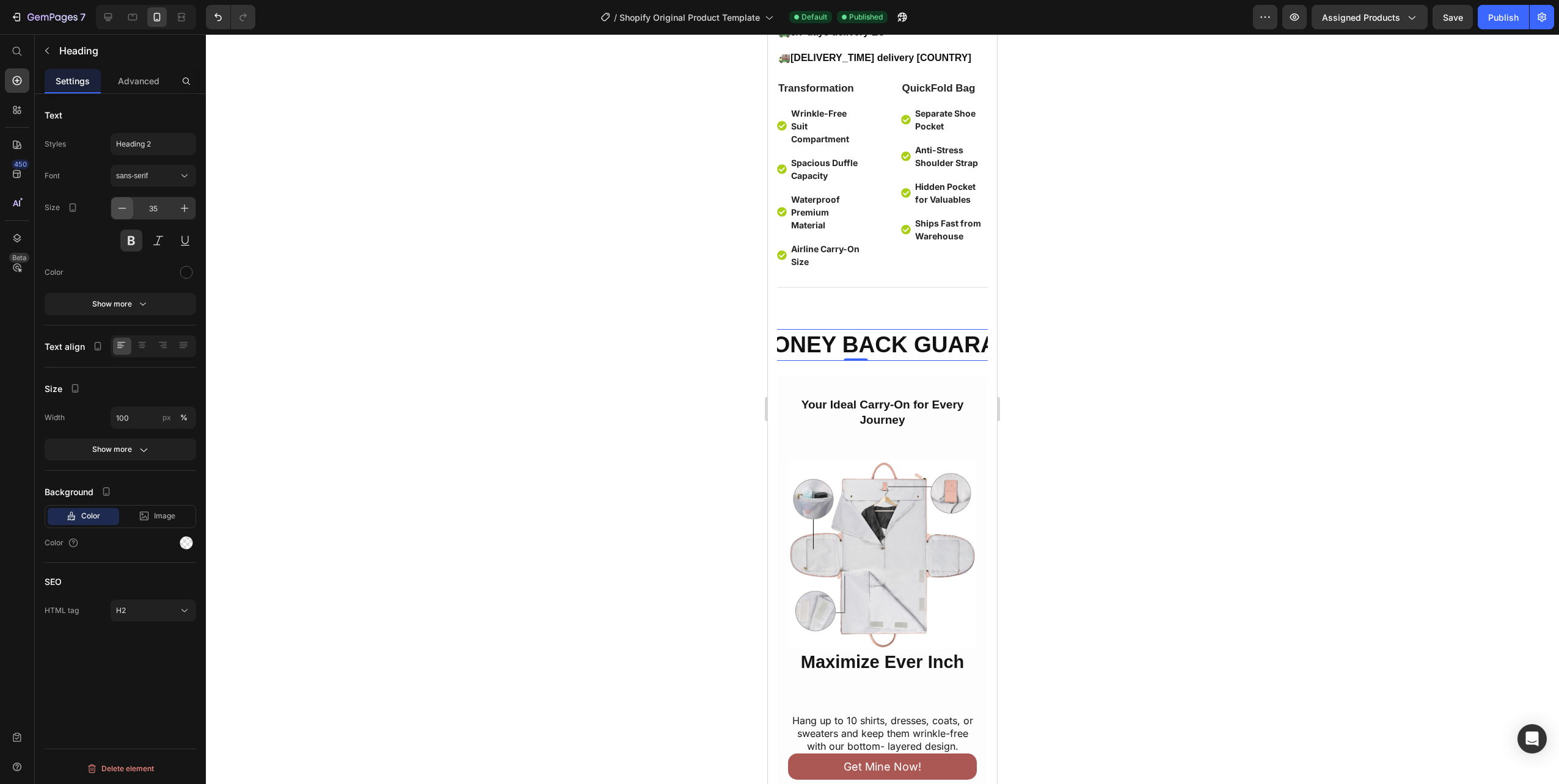 click 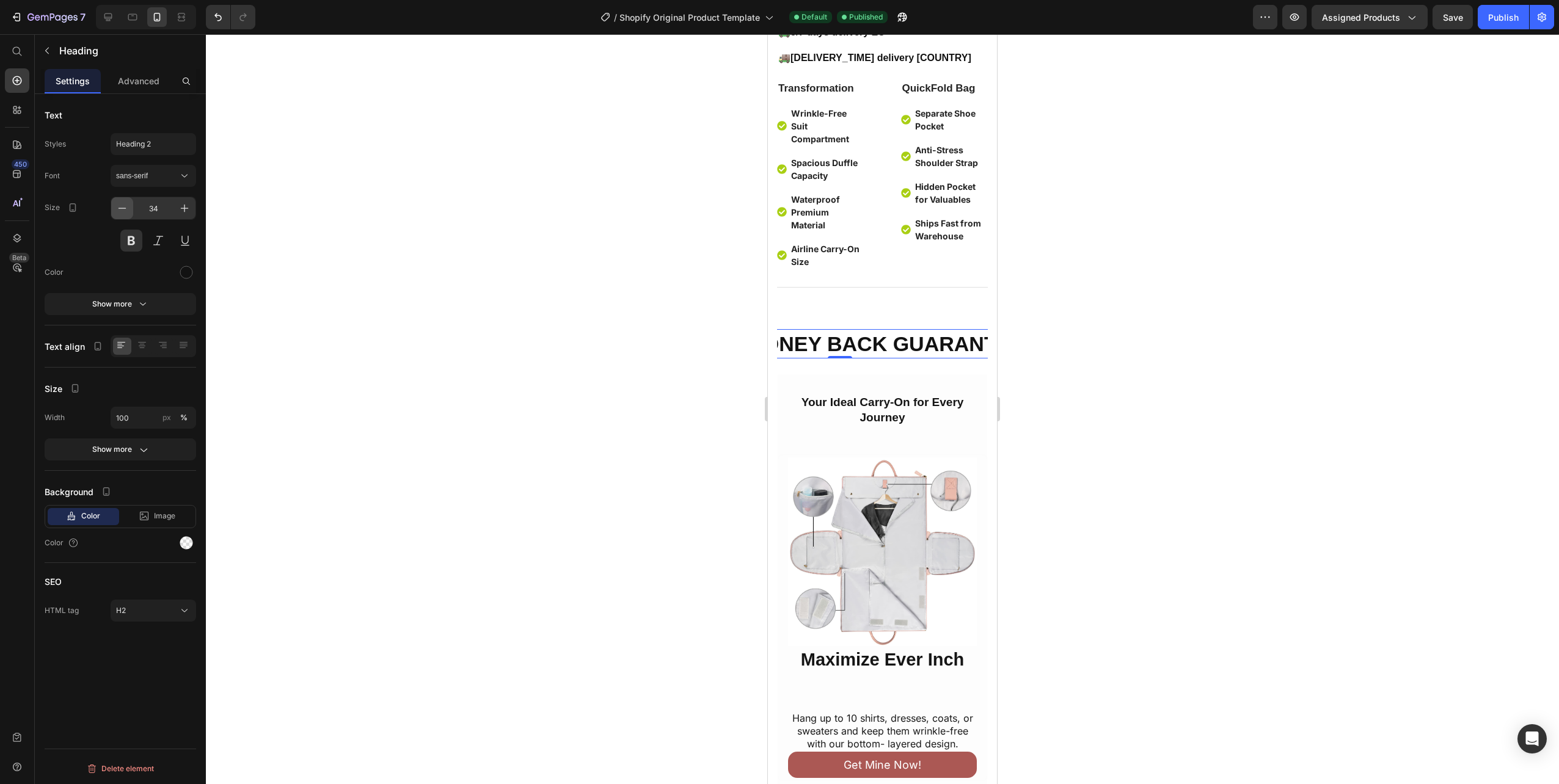click at bounding box center (122, 208) 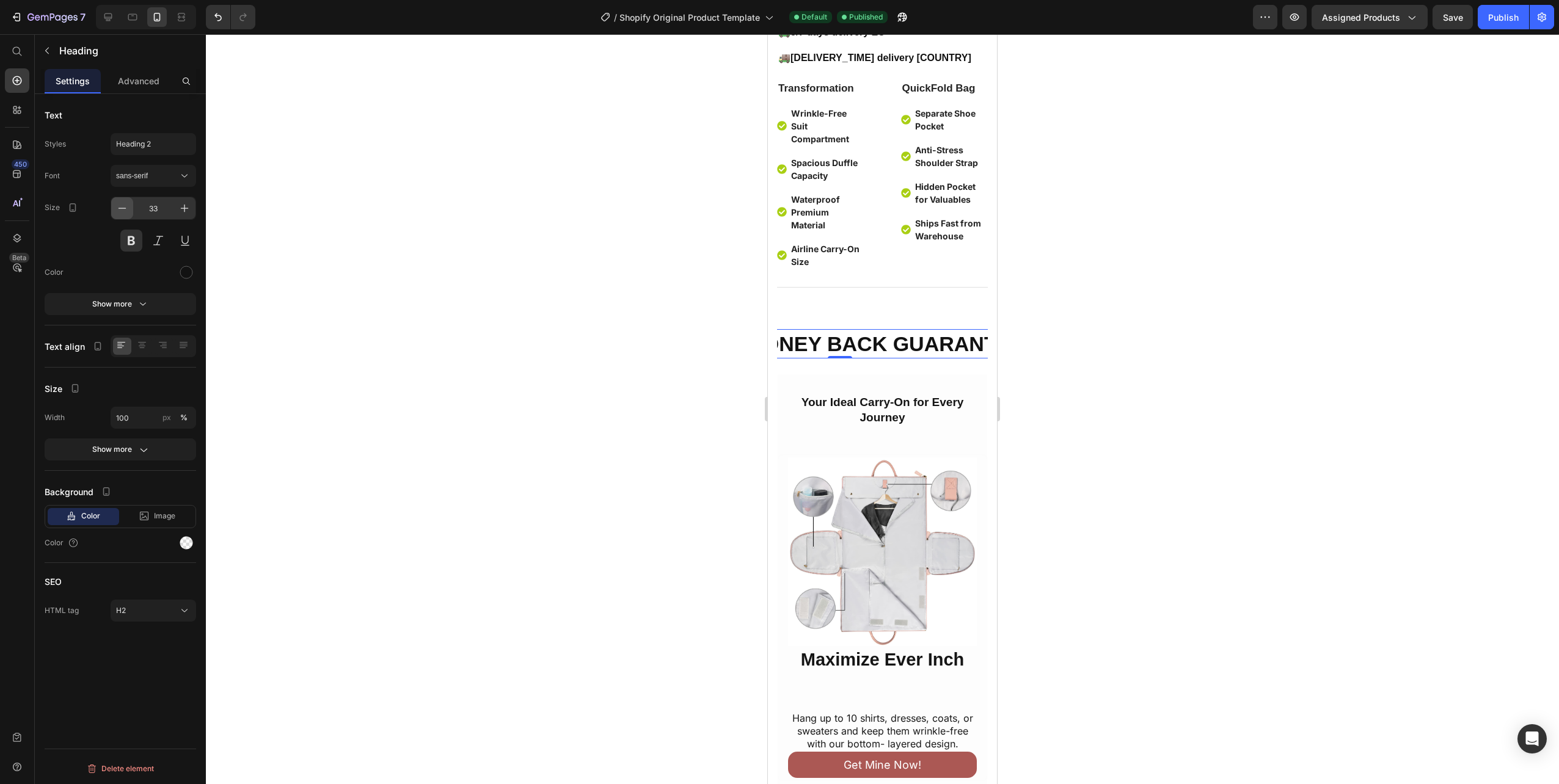 click at bounding box center [122, 208] 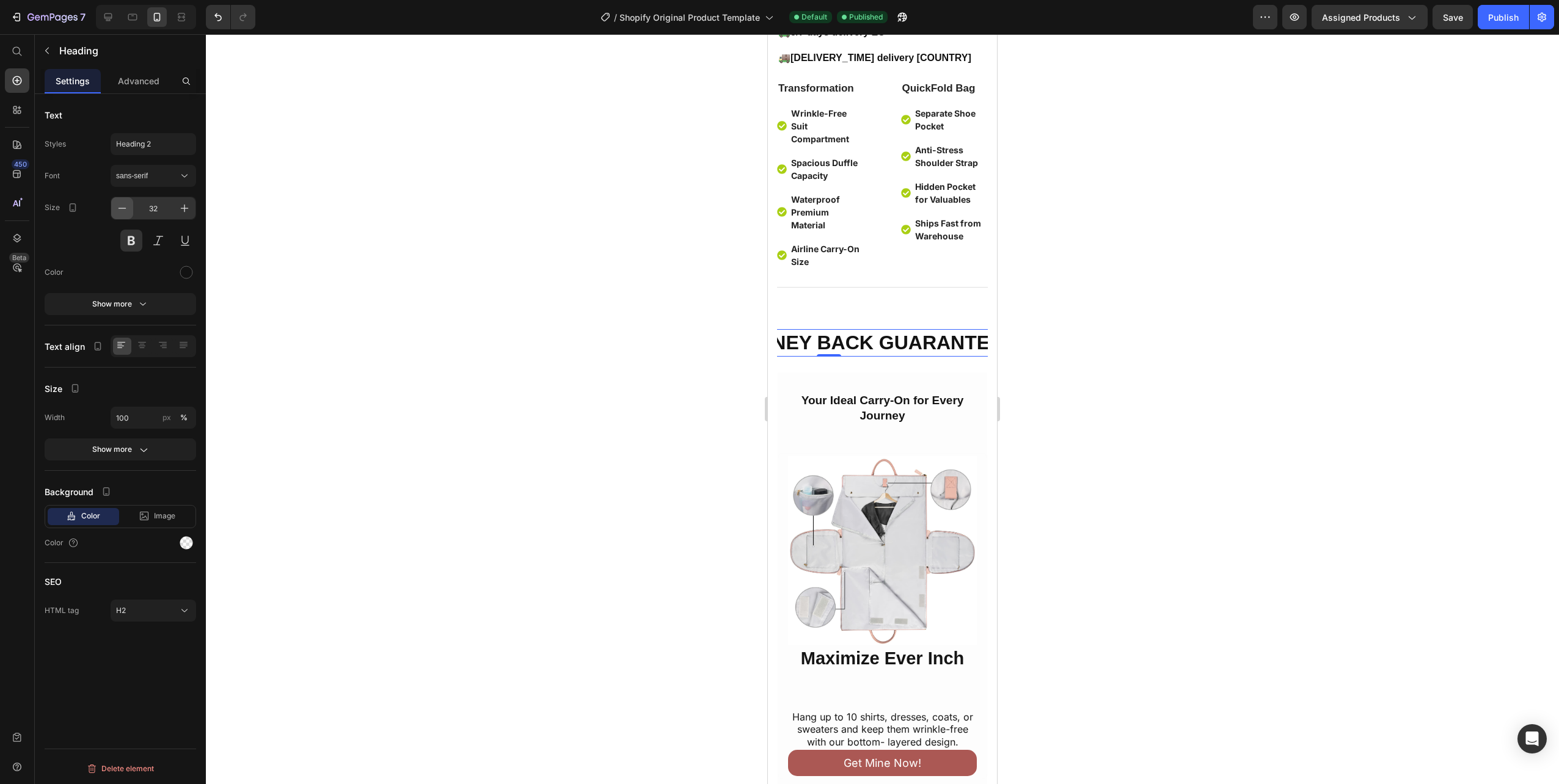 click at bounding box center (122, 208) 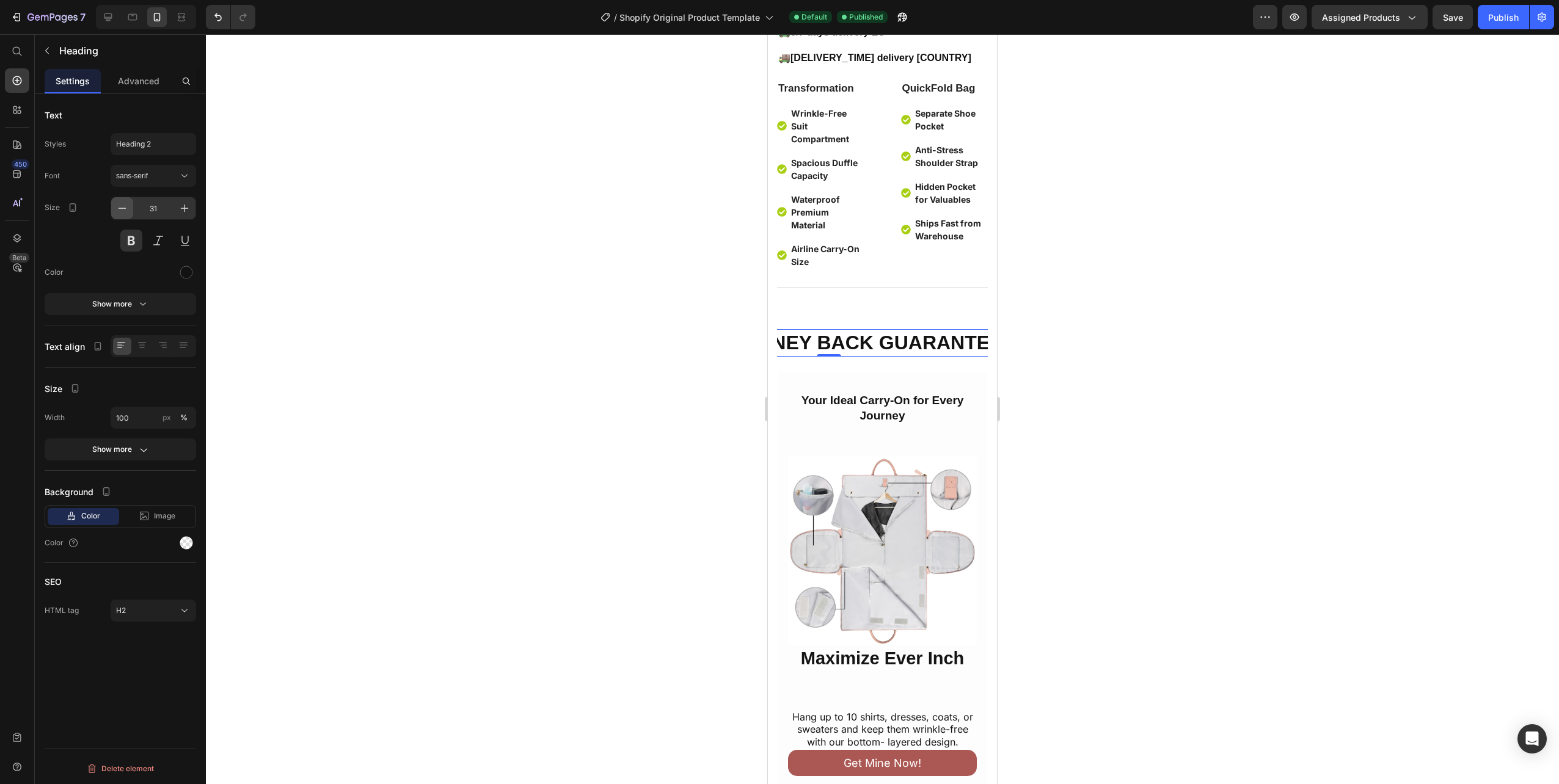 click at bounding box center [122, 208] 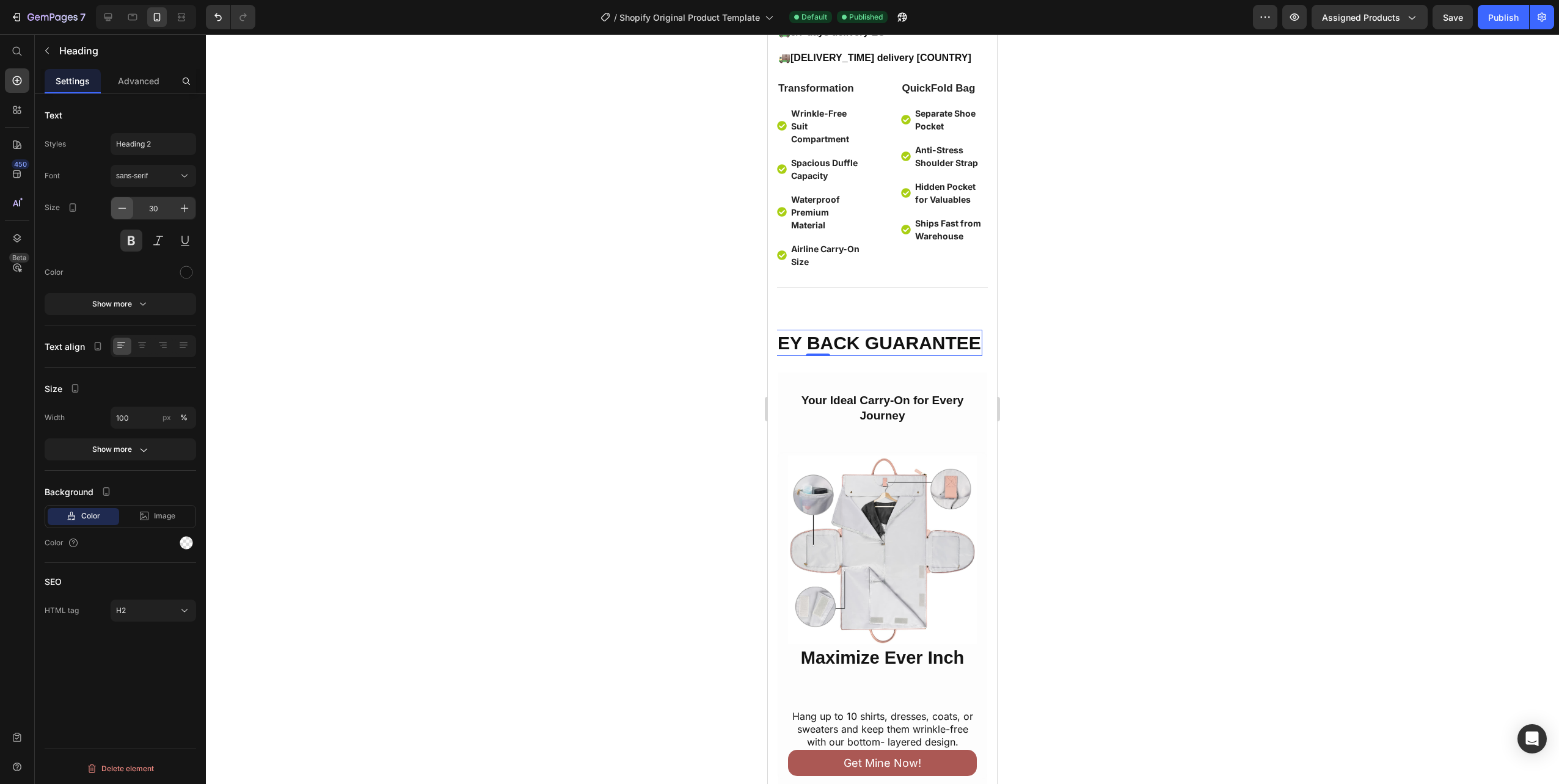 click at bounding box center (122, 208) 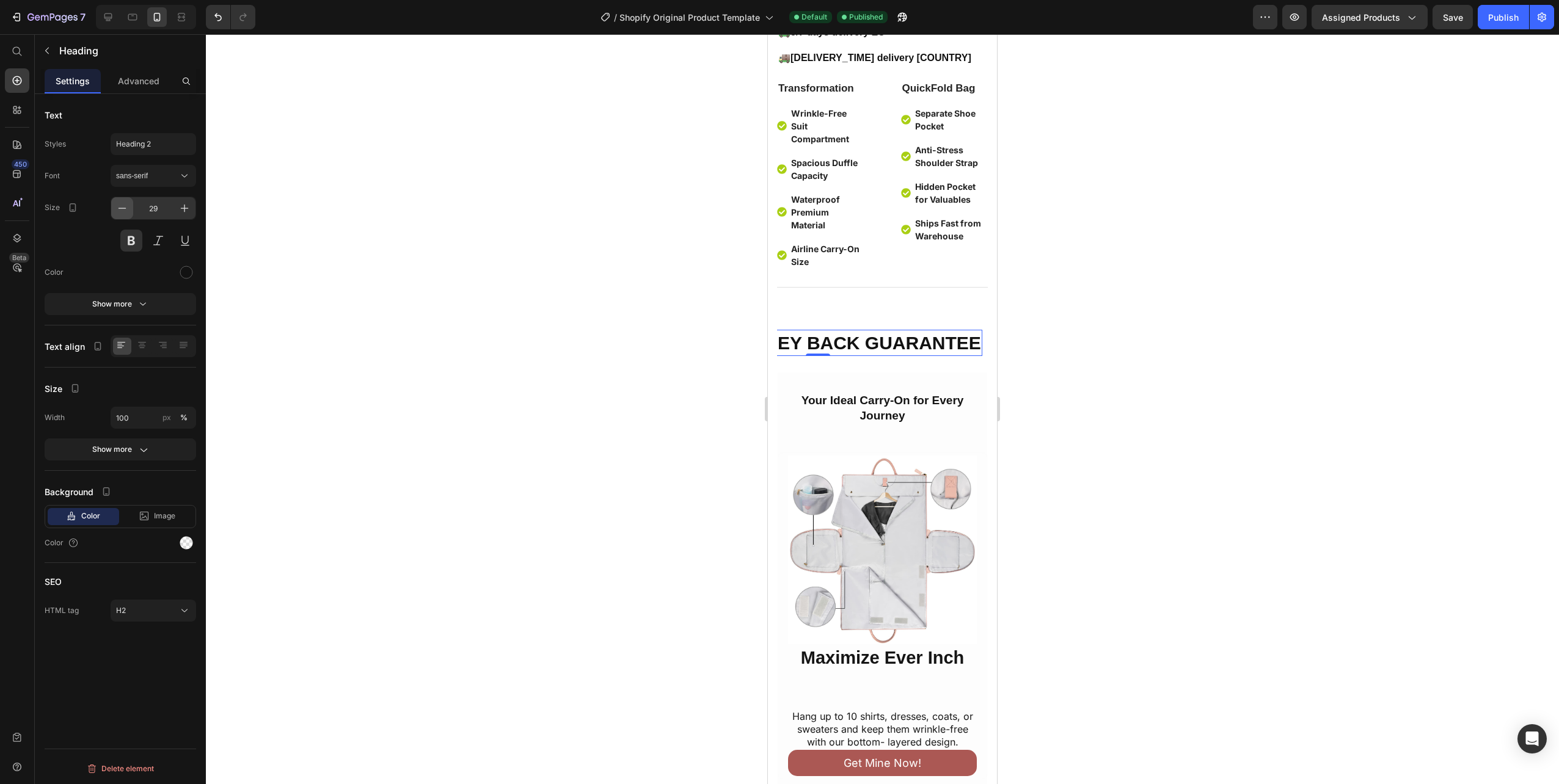 click at bounding box center [122, 208] 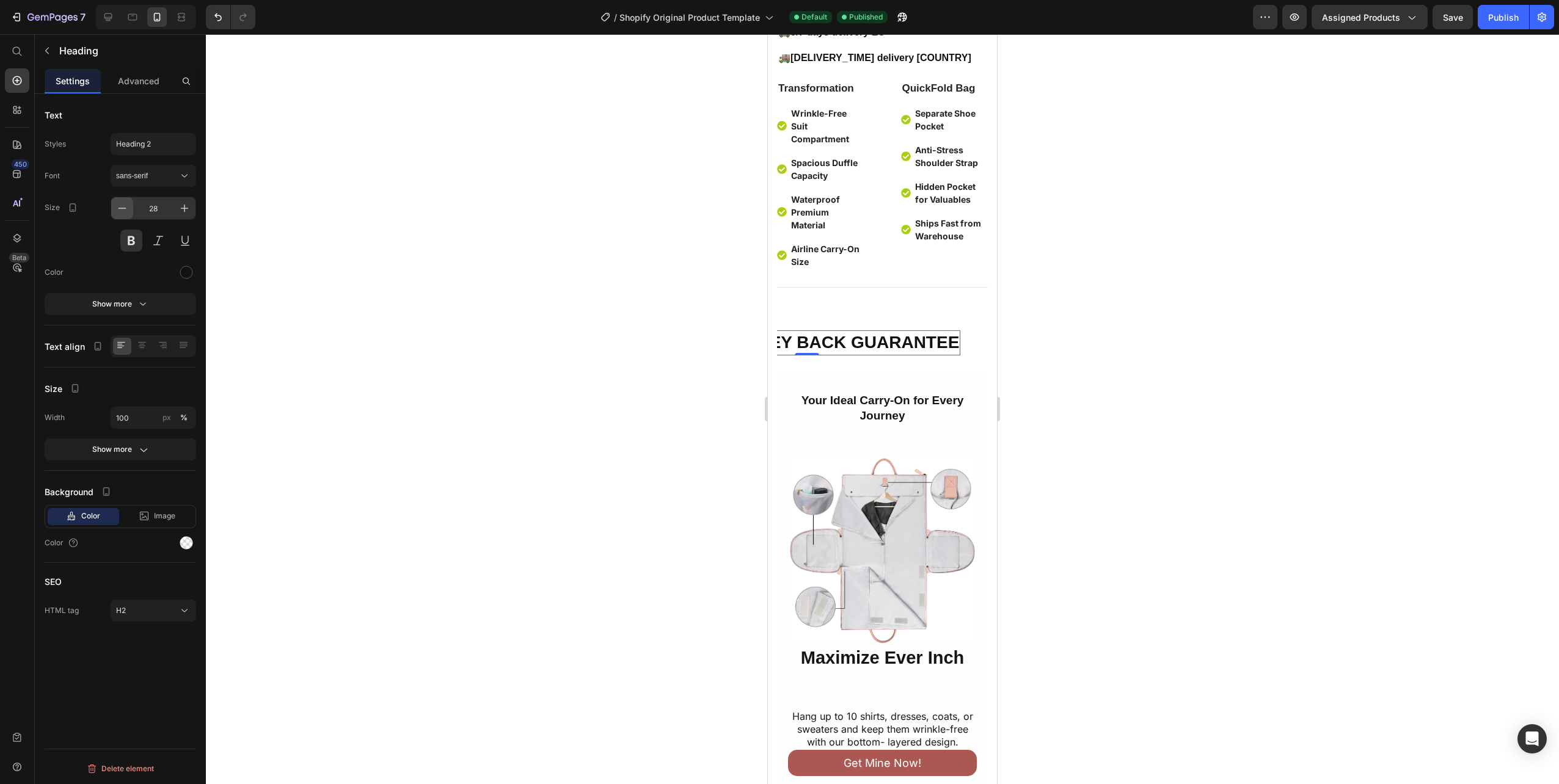 click at bounding box center [122, 208] 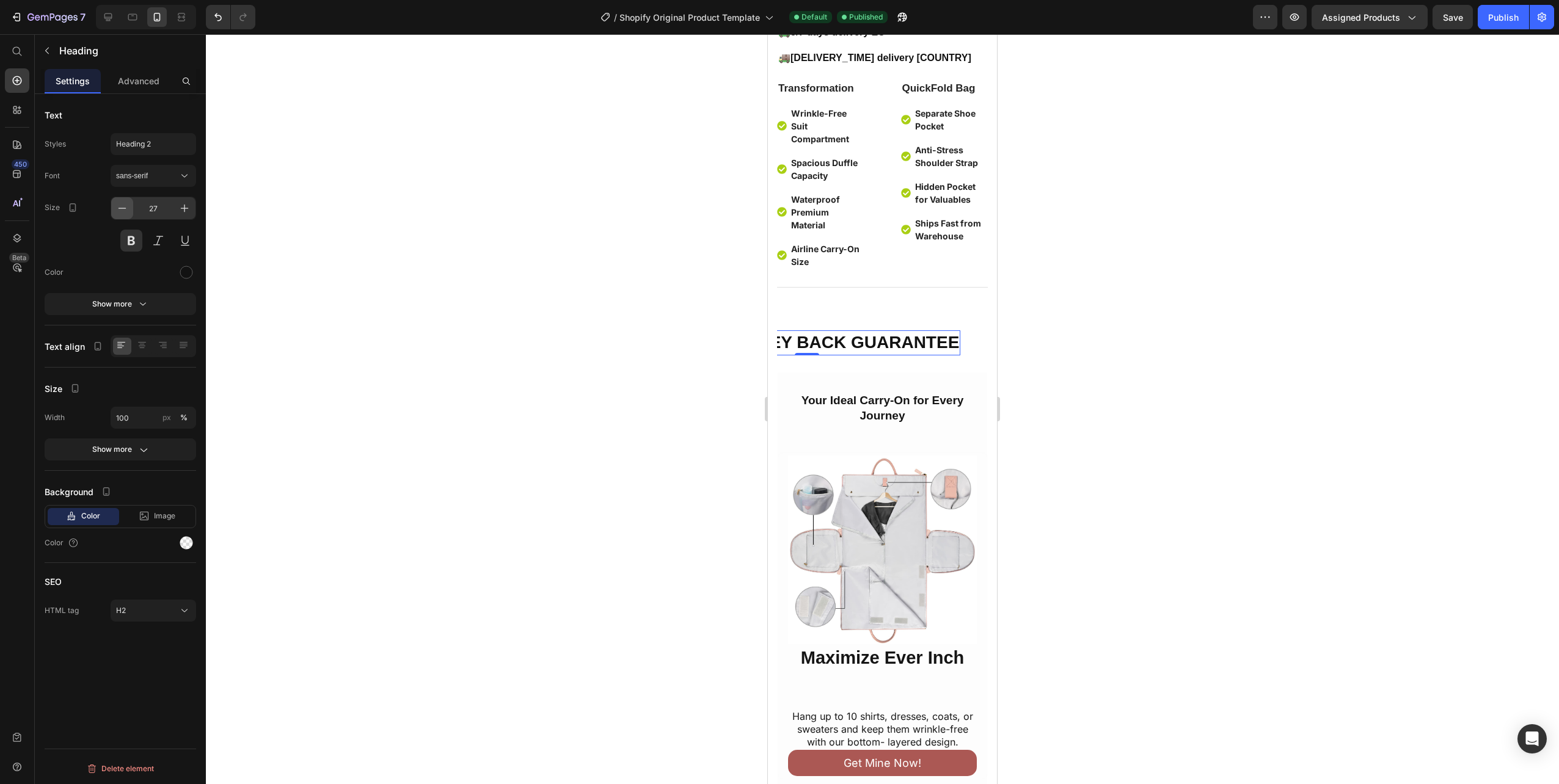 click at bounding box center (122, 208) 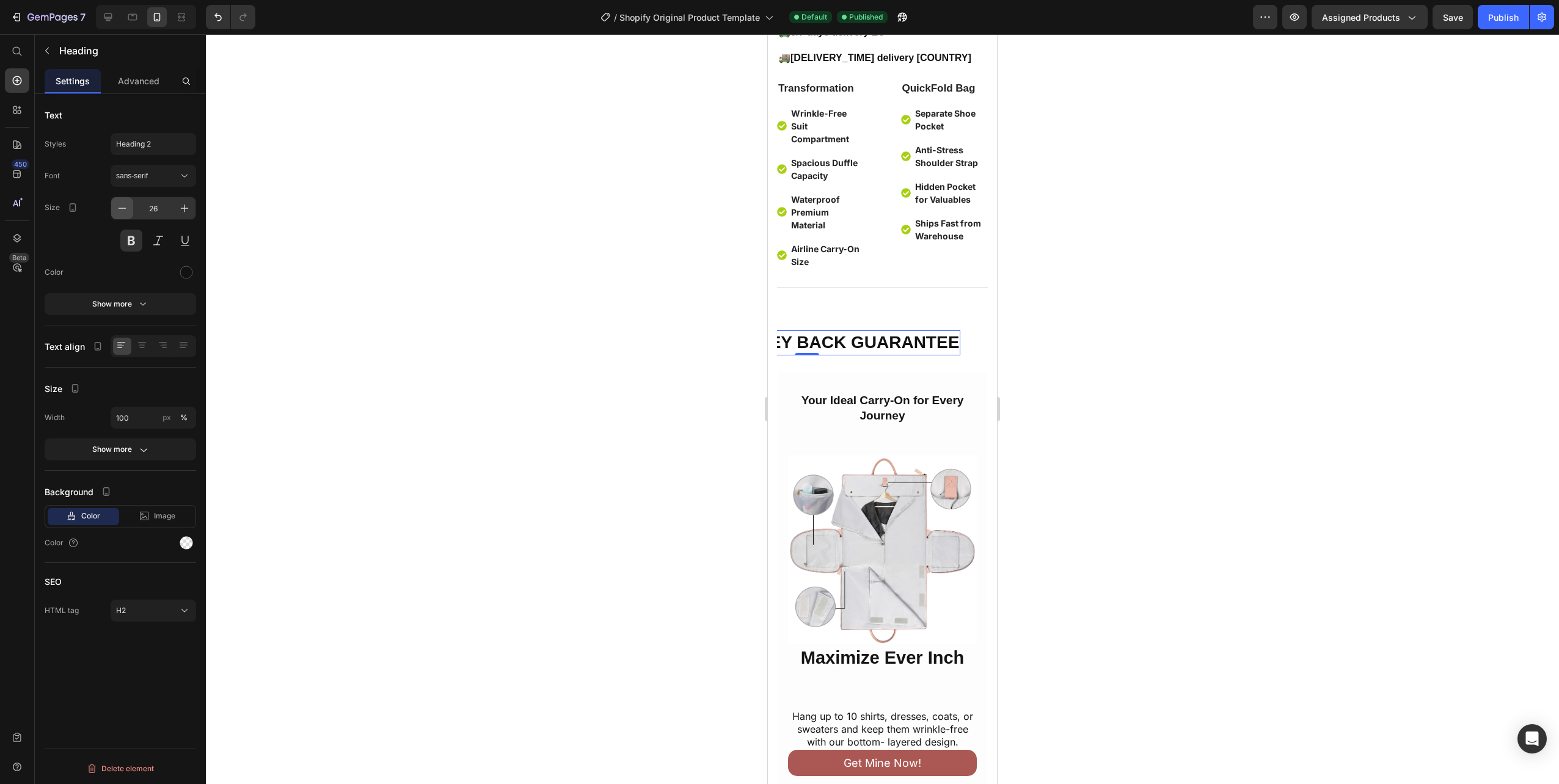 click at bounding box center [122, 208] 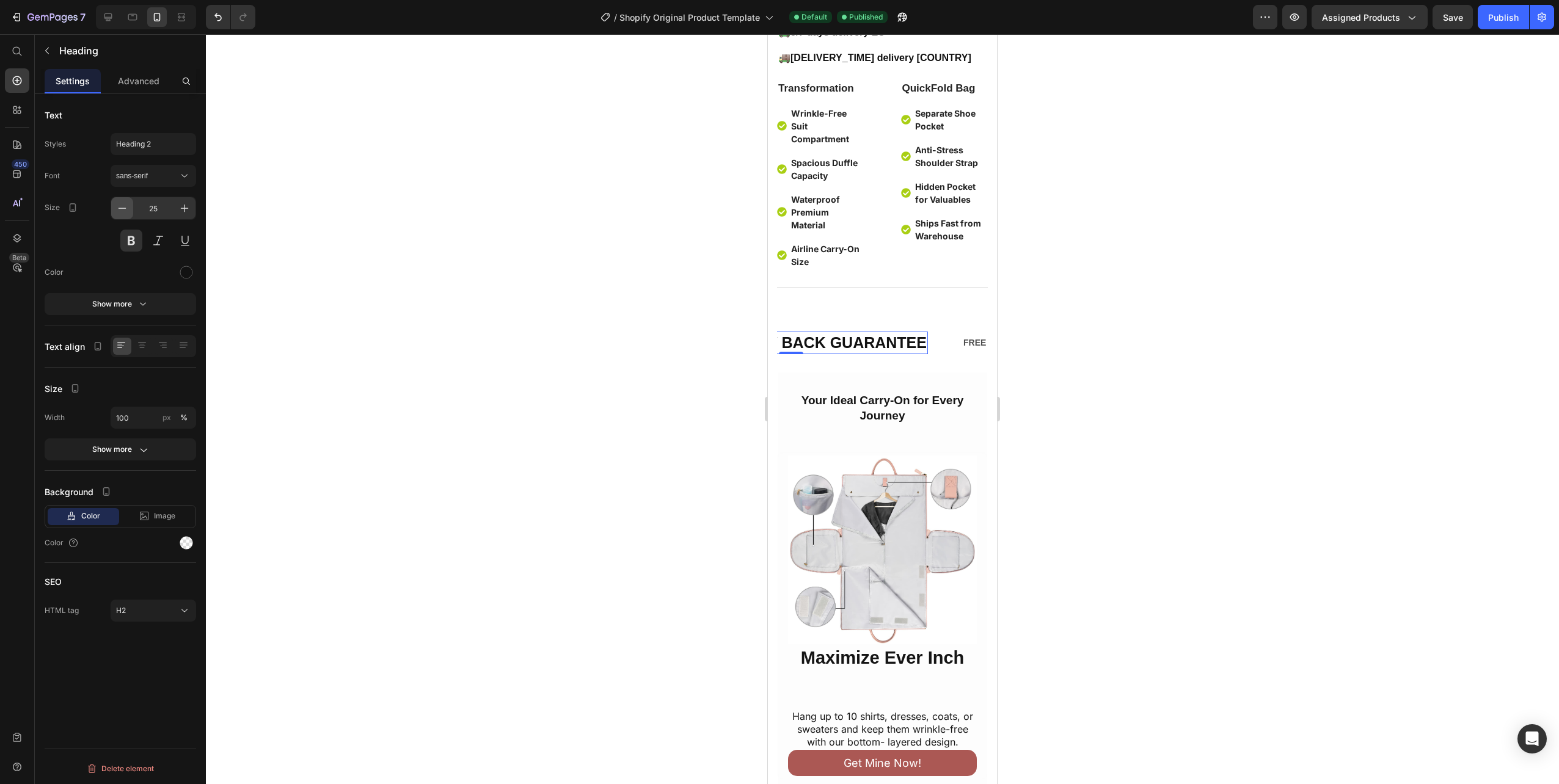 click at bounding box center (122, 208) 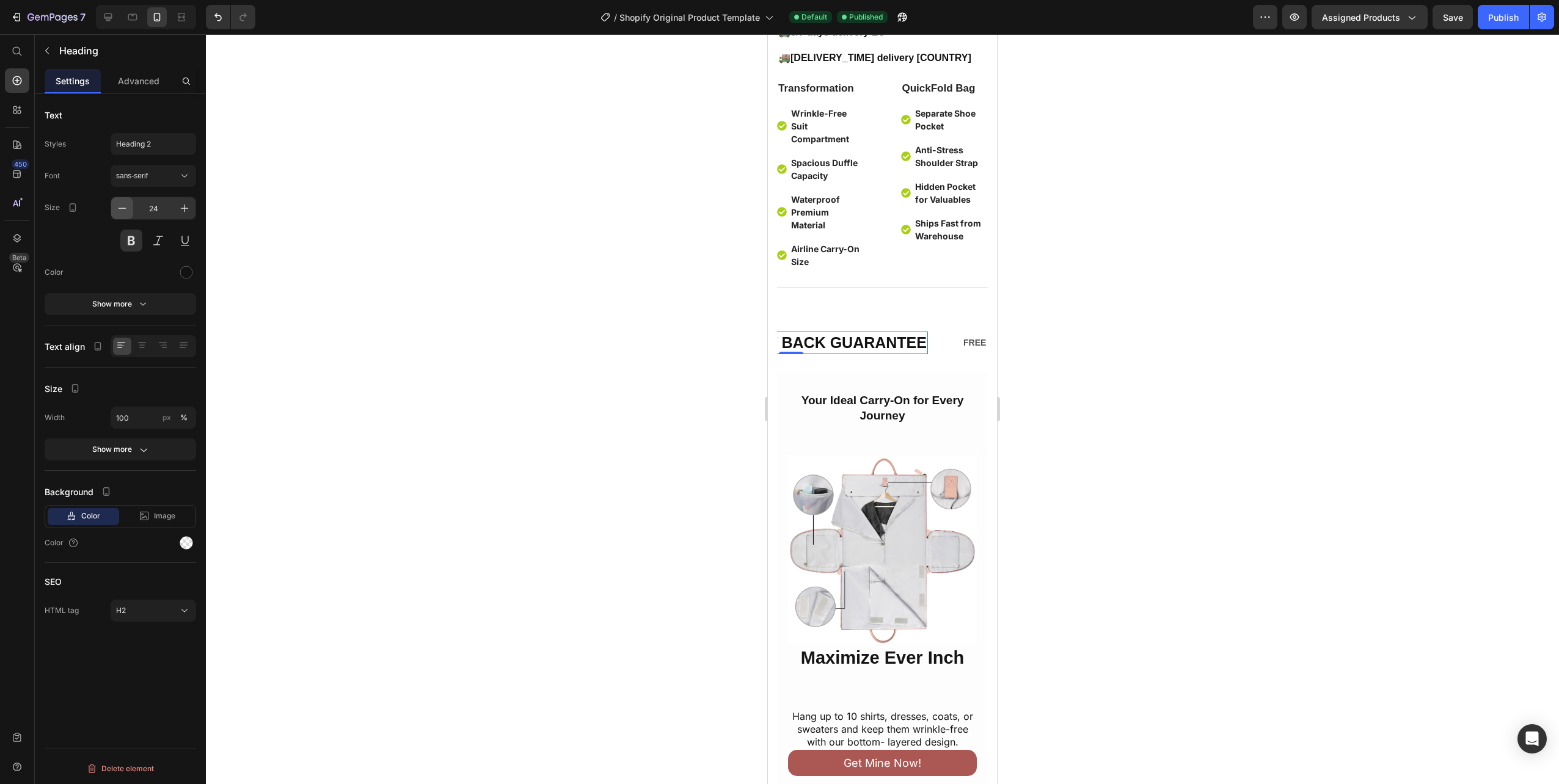 click at bounding box center [122, 208] 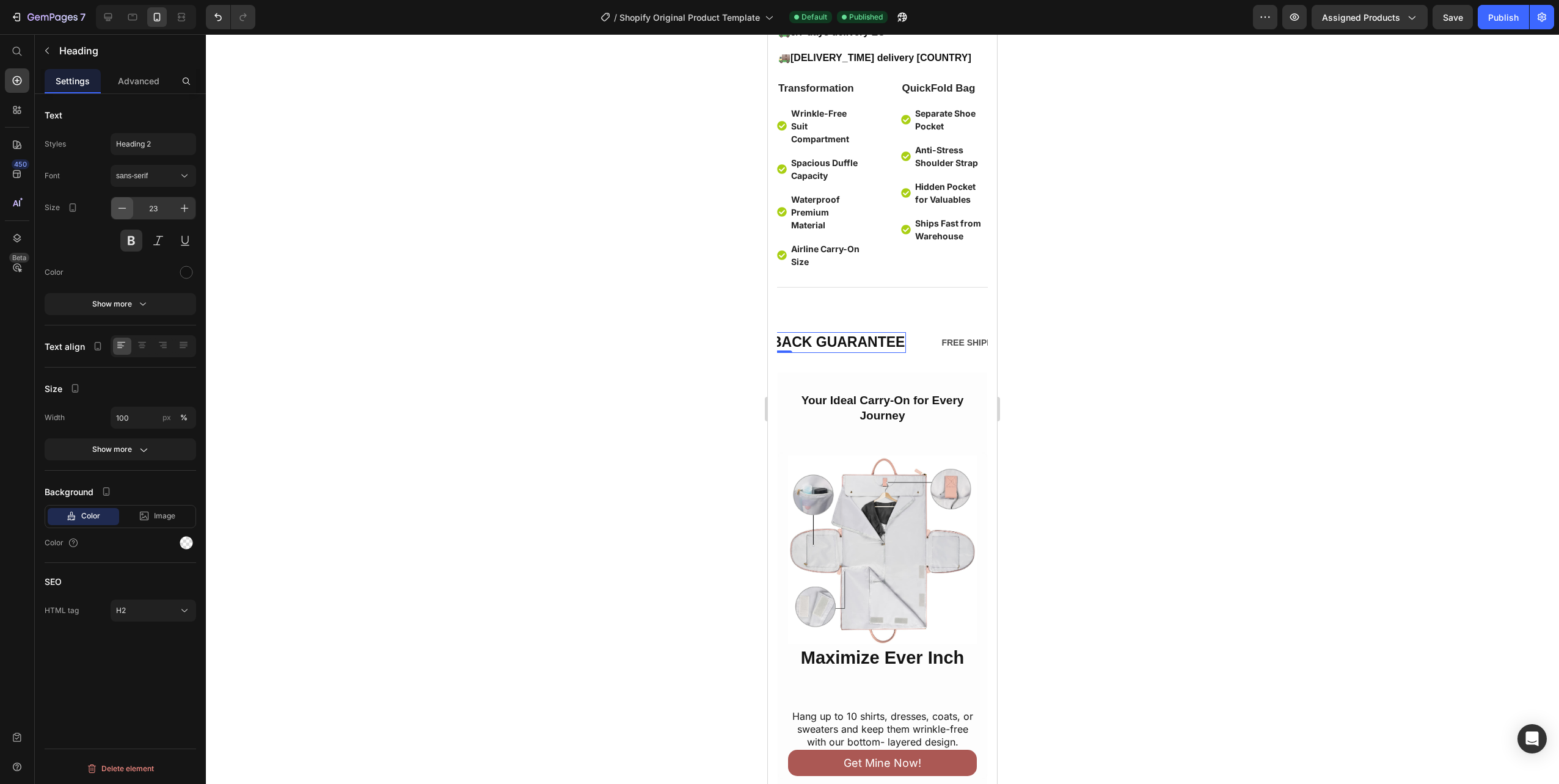 click at bounding box center [122, 208] 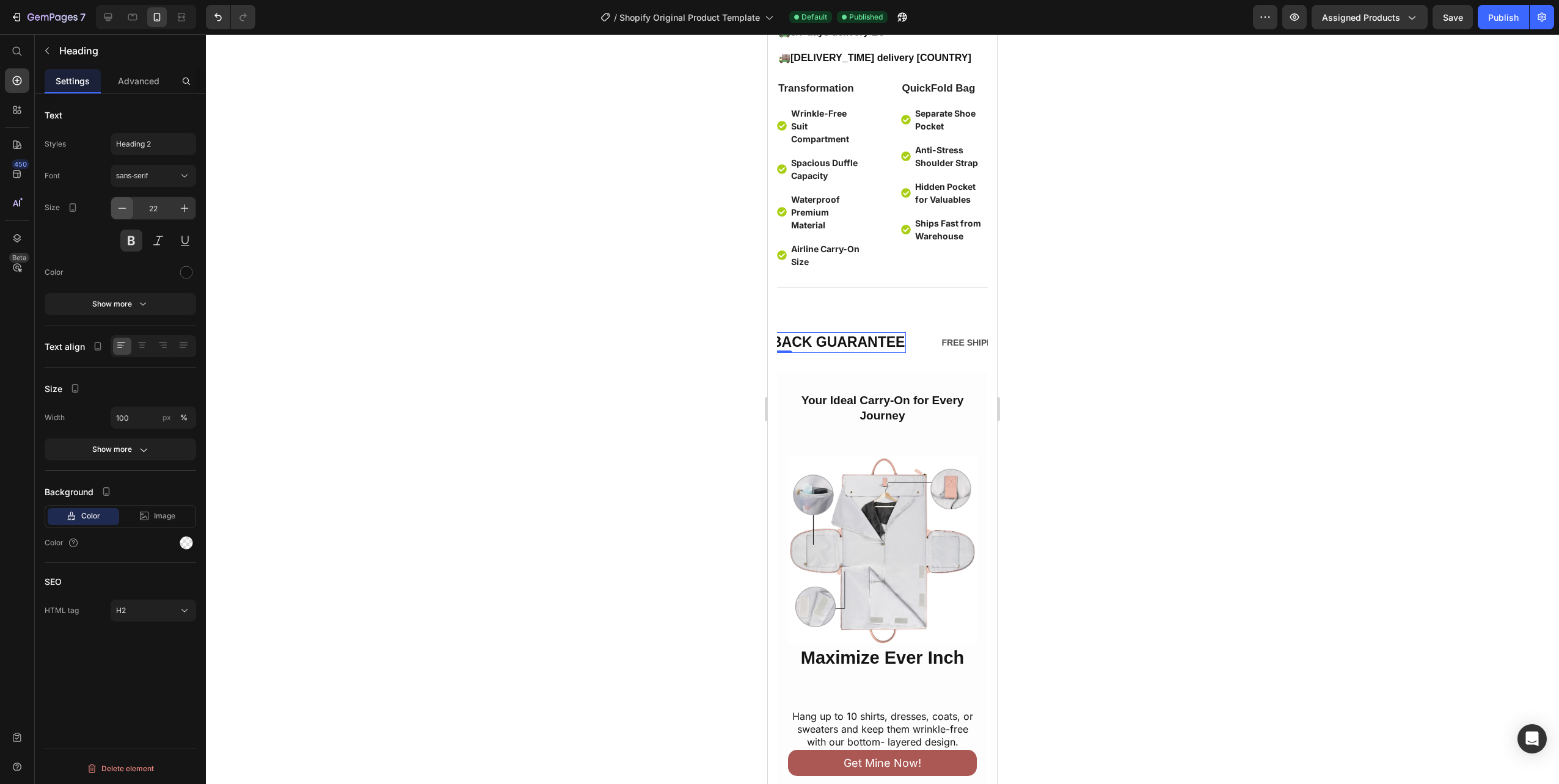 click at bounding box center [122, 208] 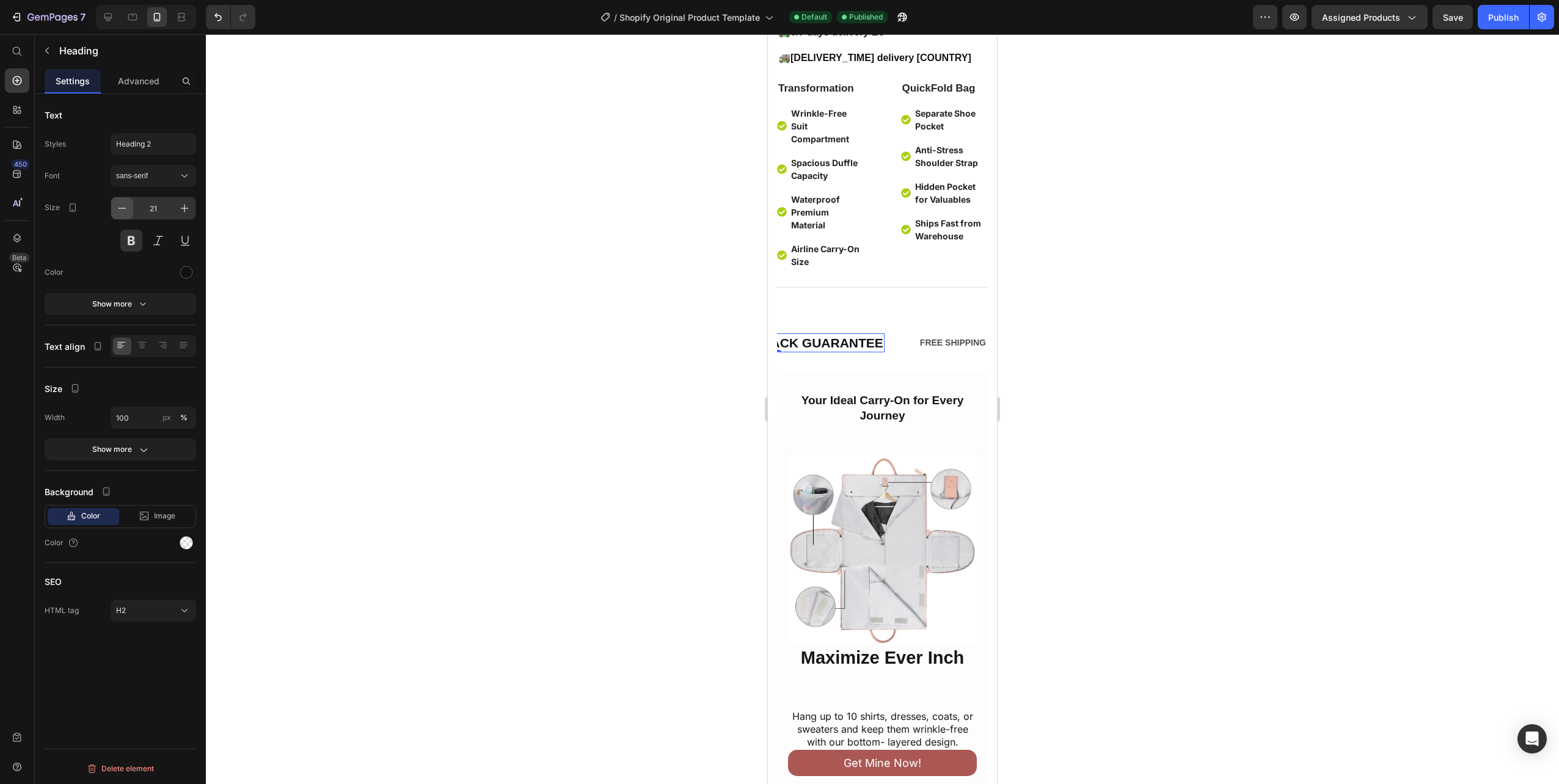 click at bounding box center (122, 208) 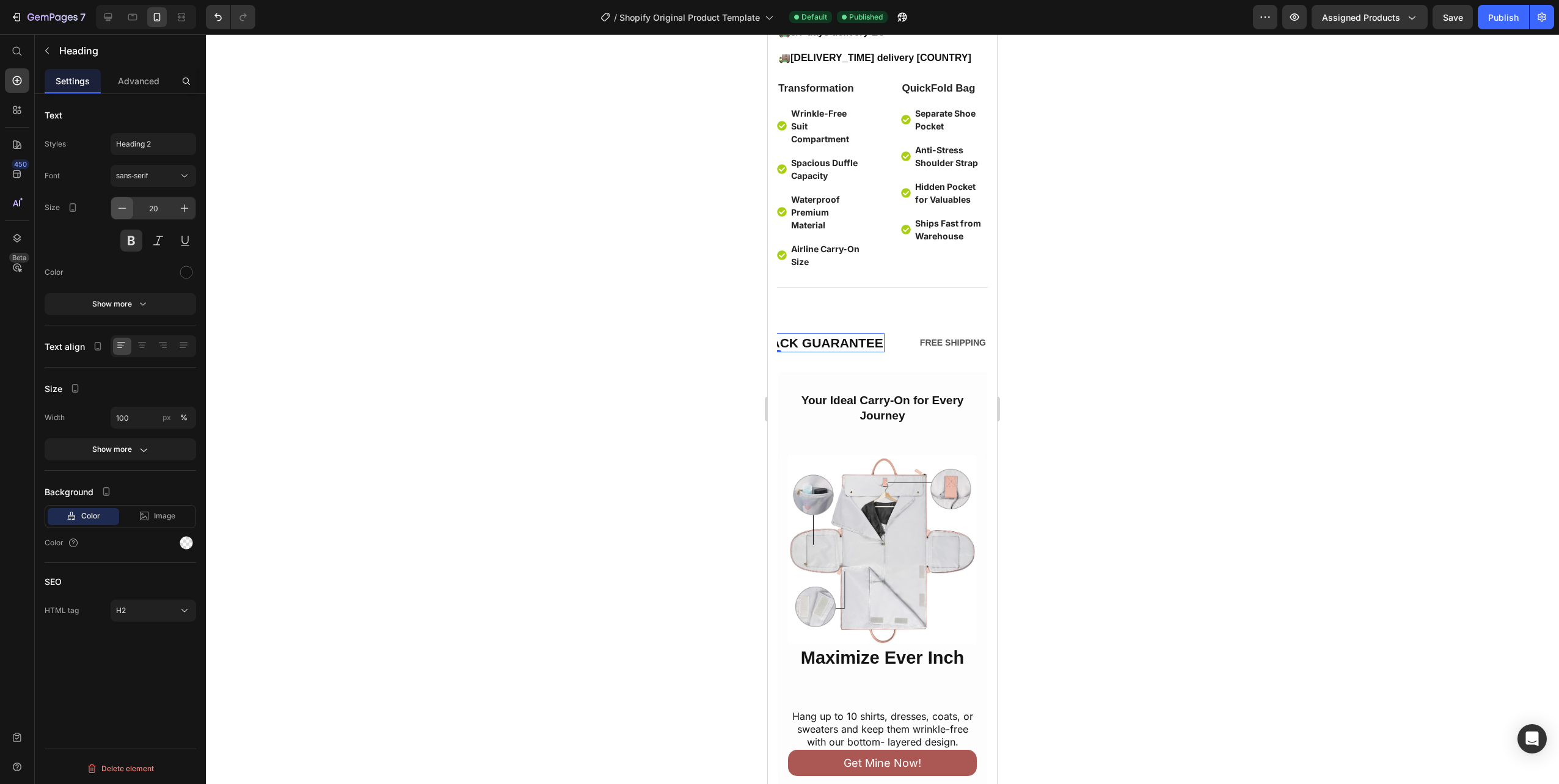 click at bounding box center [122, 208] 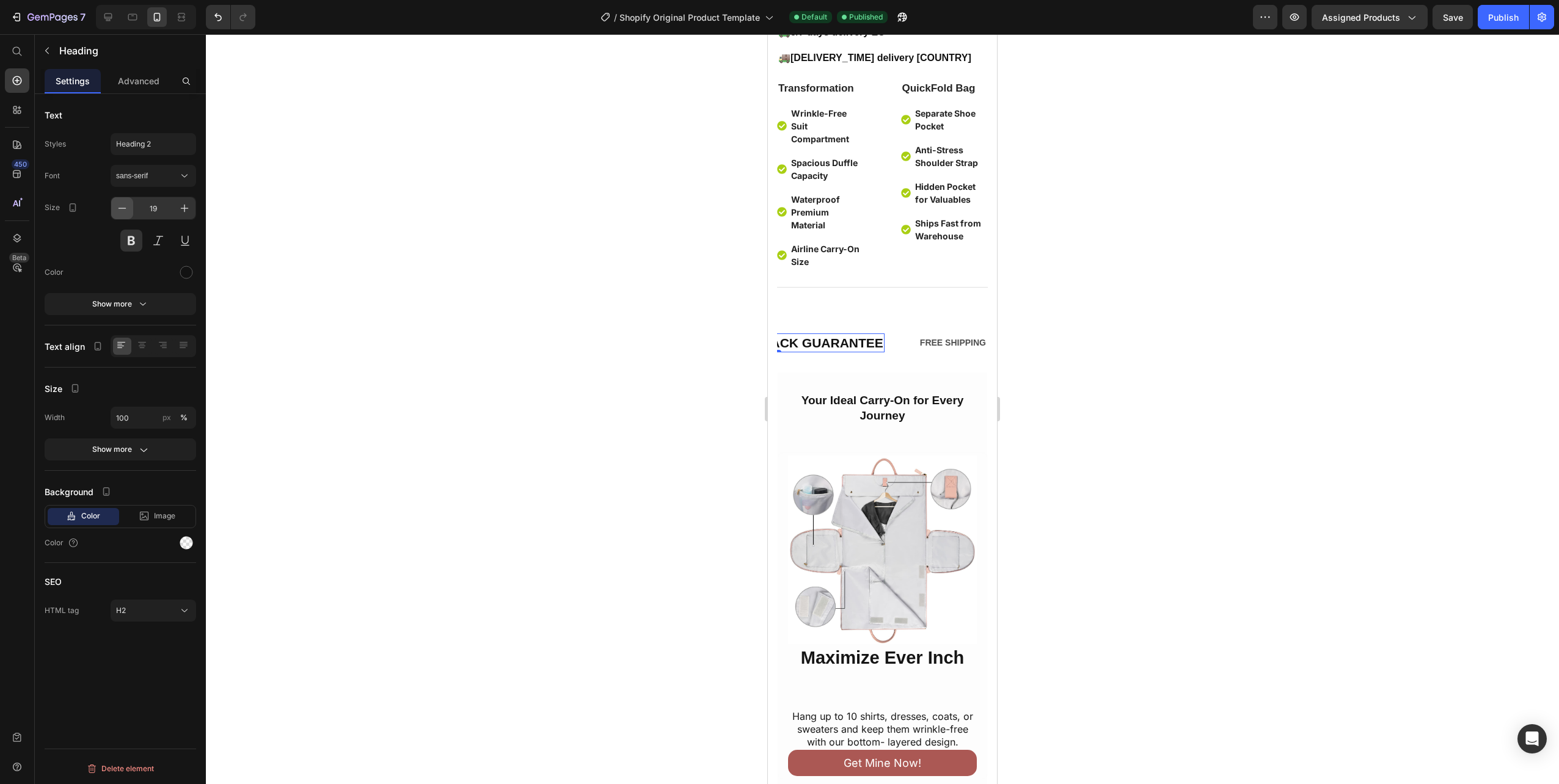 click at bounding box center [122, 208] 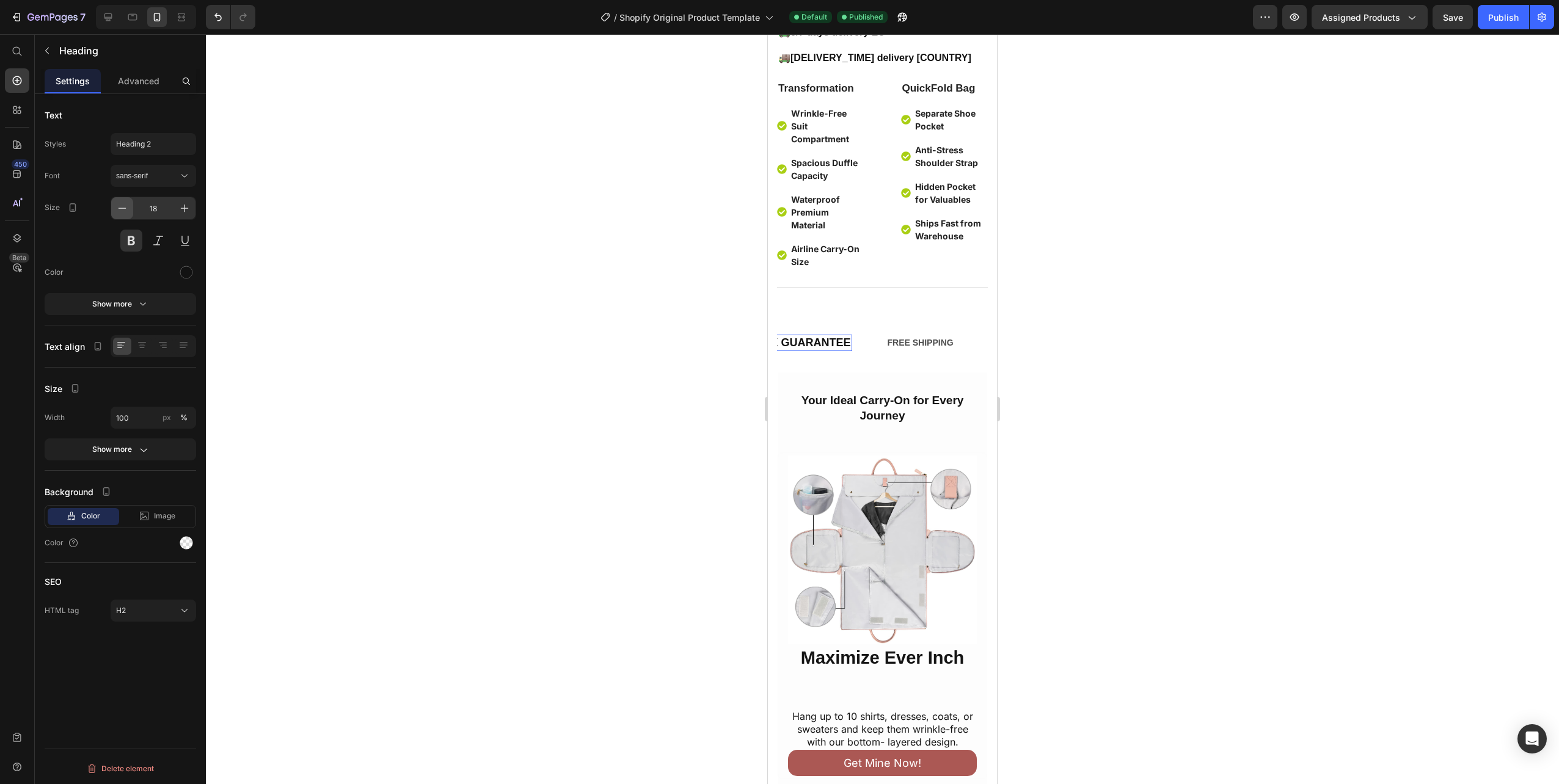 click at bounding box center (122, 208) 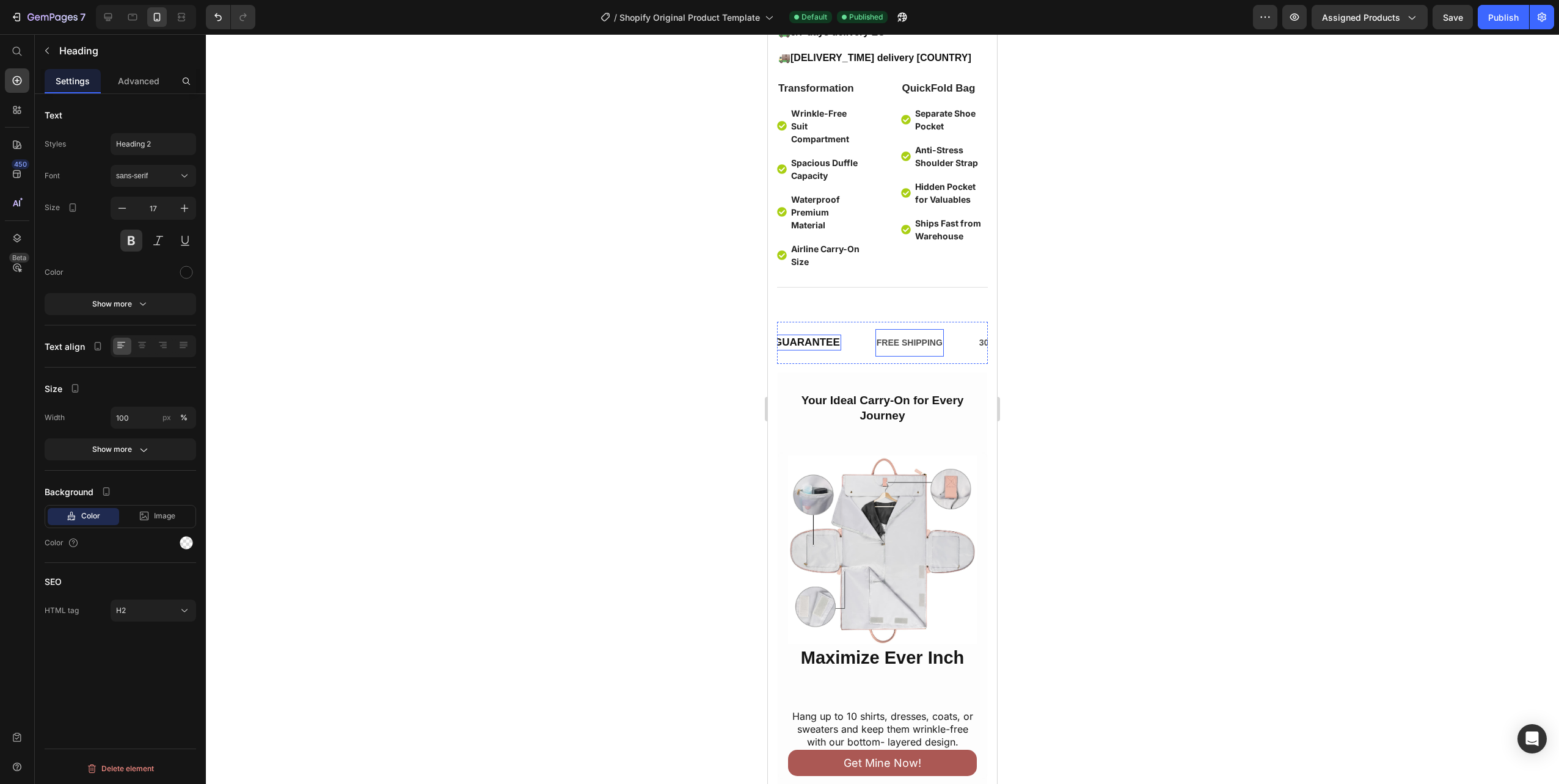 click on "FREE SHIPPING" at bounding box center (905, 343) 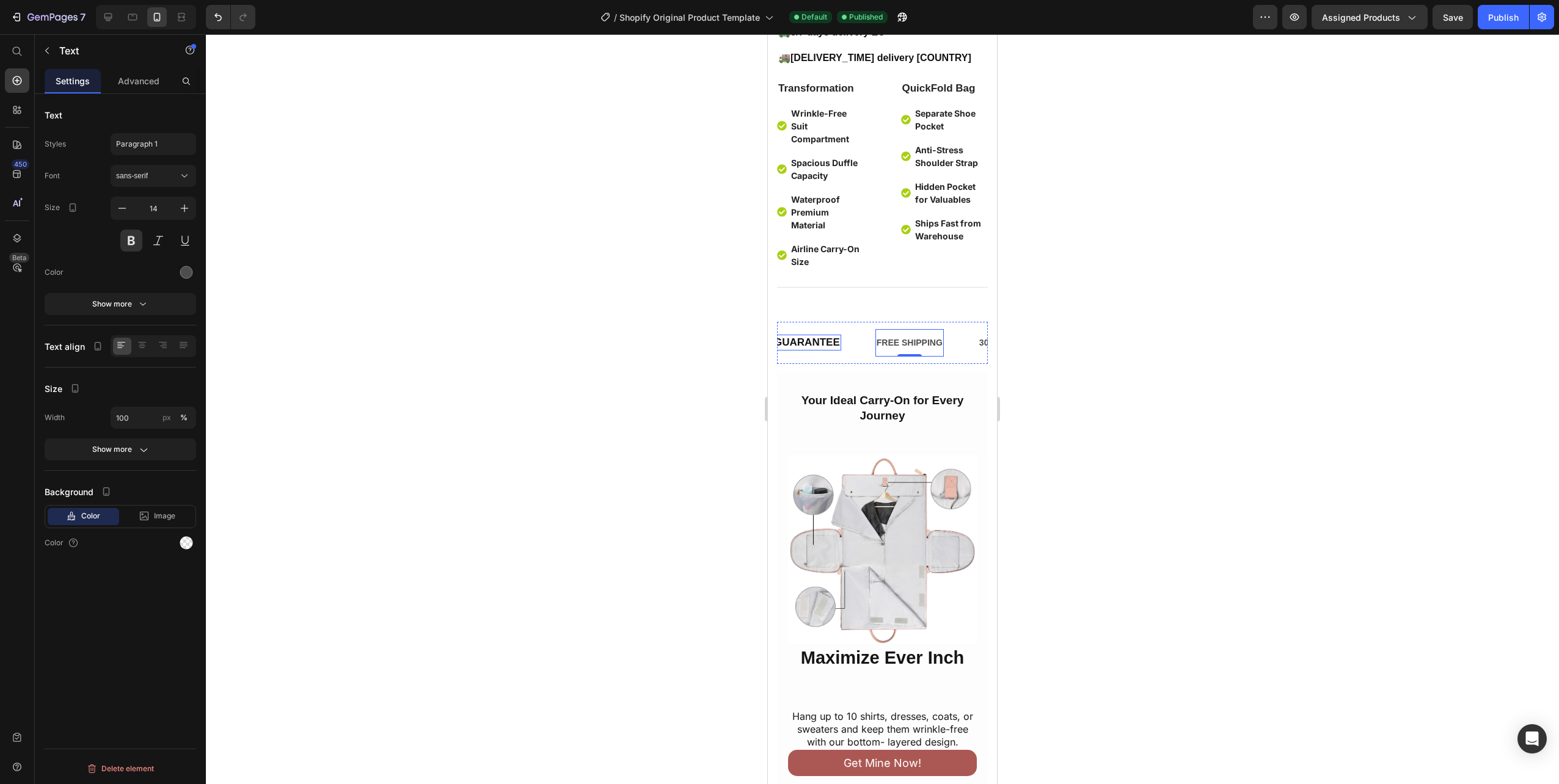 click on "30 DAYS MONEY BACK GUARANTEE" at bounding box center (741, 343) 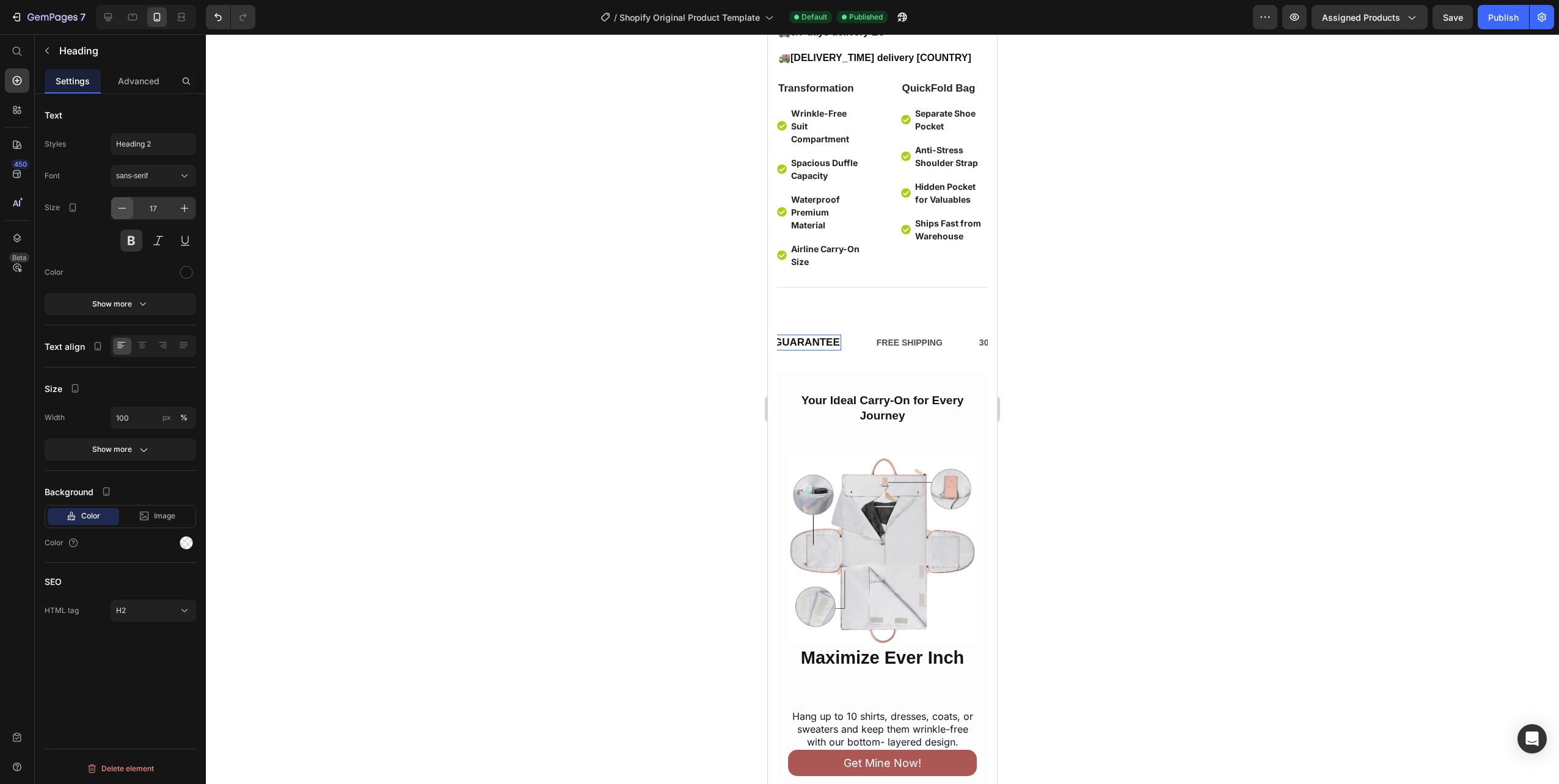 click at bounding box center [122, 208] 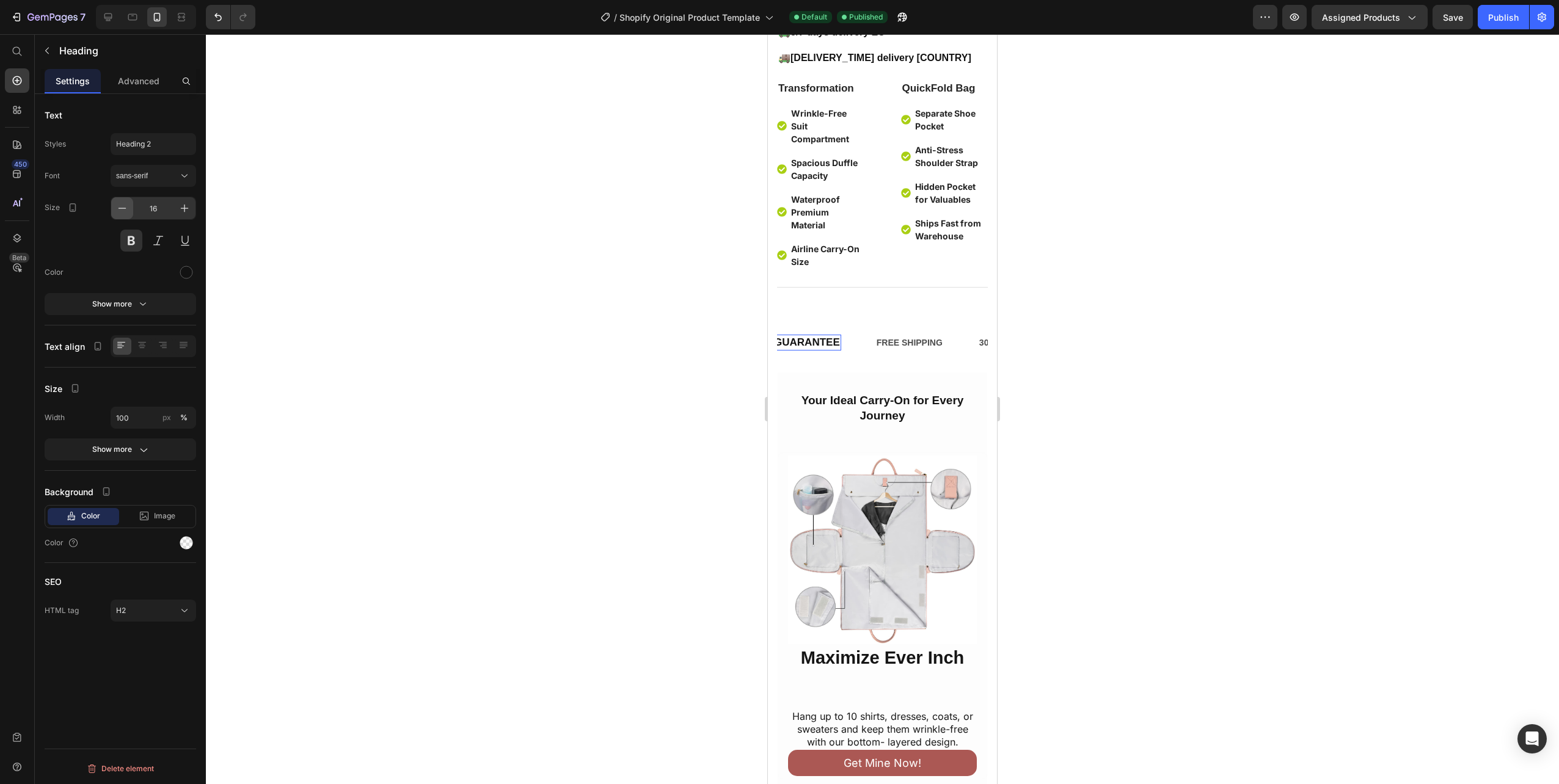 click at bounding box center [122, 208] 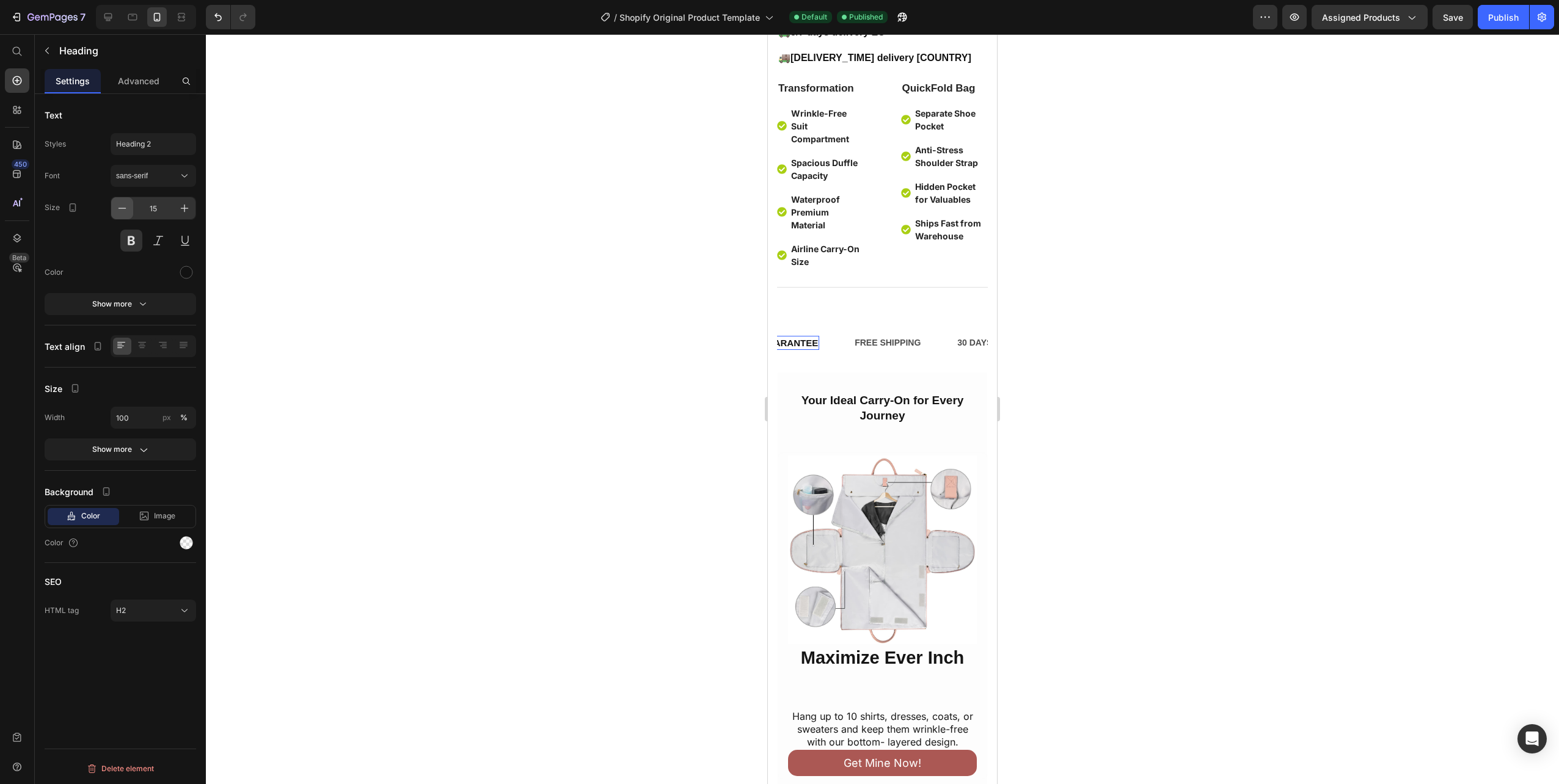 click at bounding box center (122, 208) 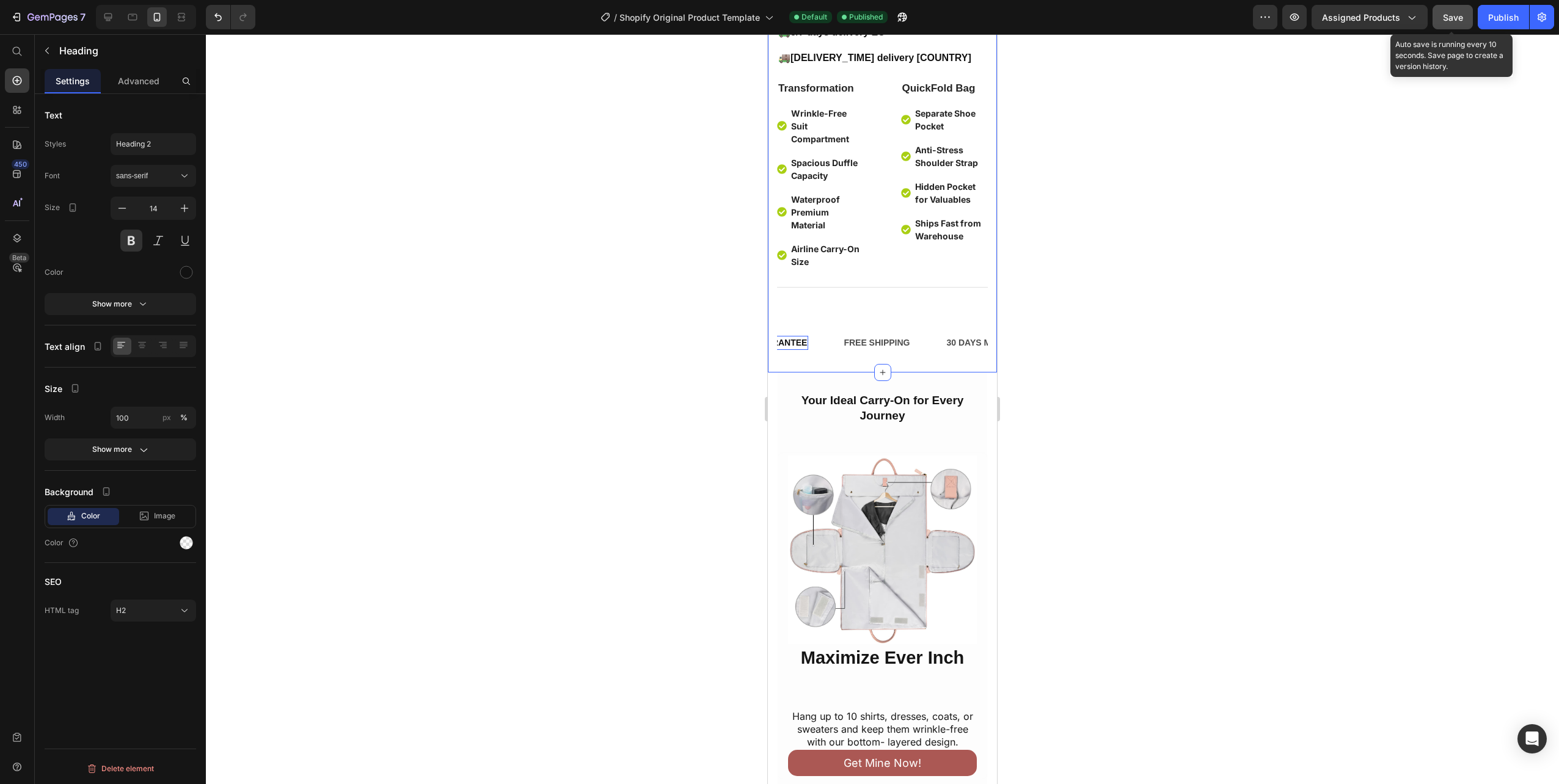 click on "Save" at bounding box center (1453, 17) 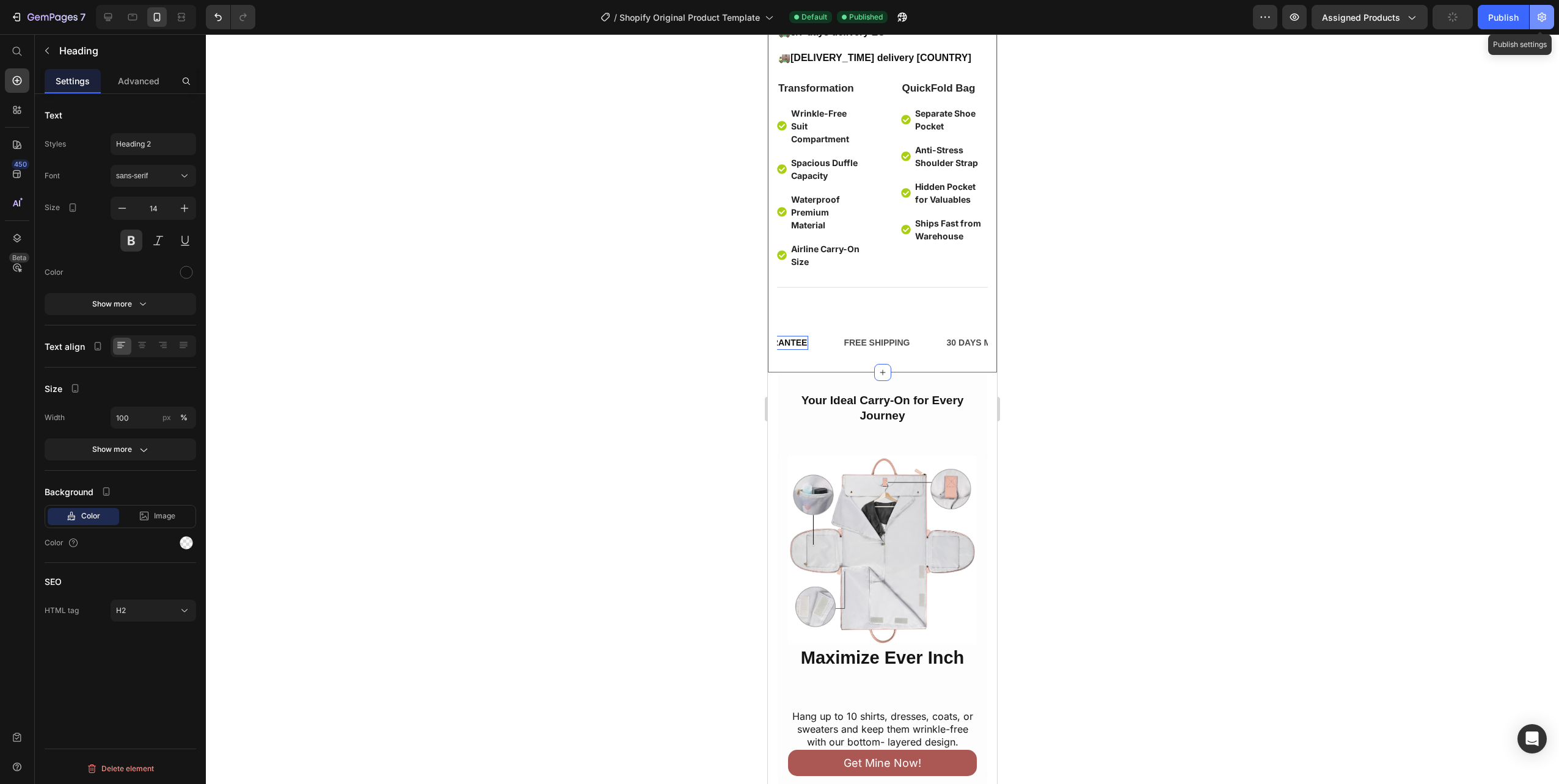 click 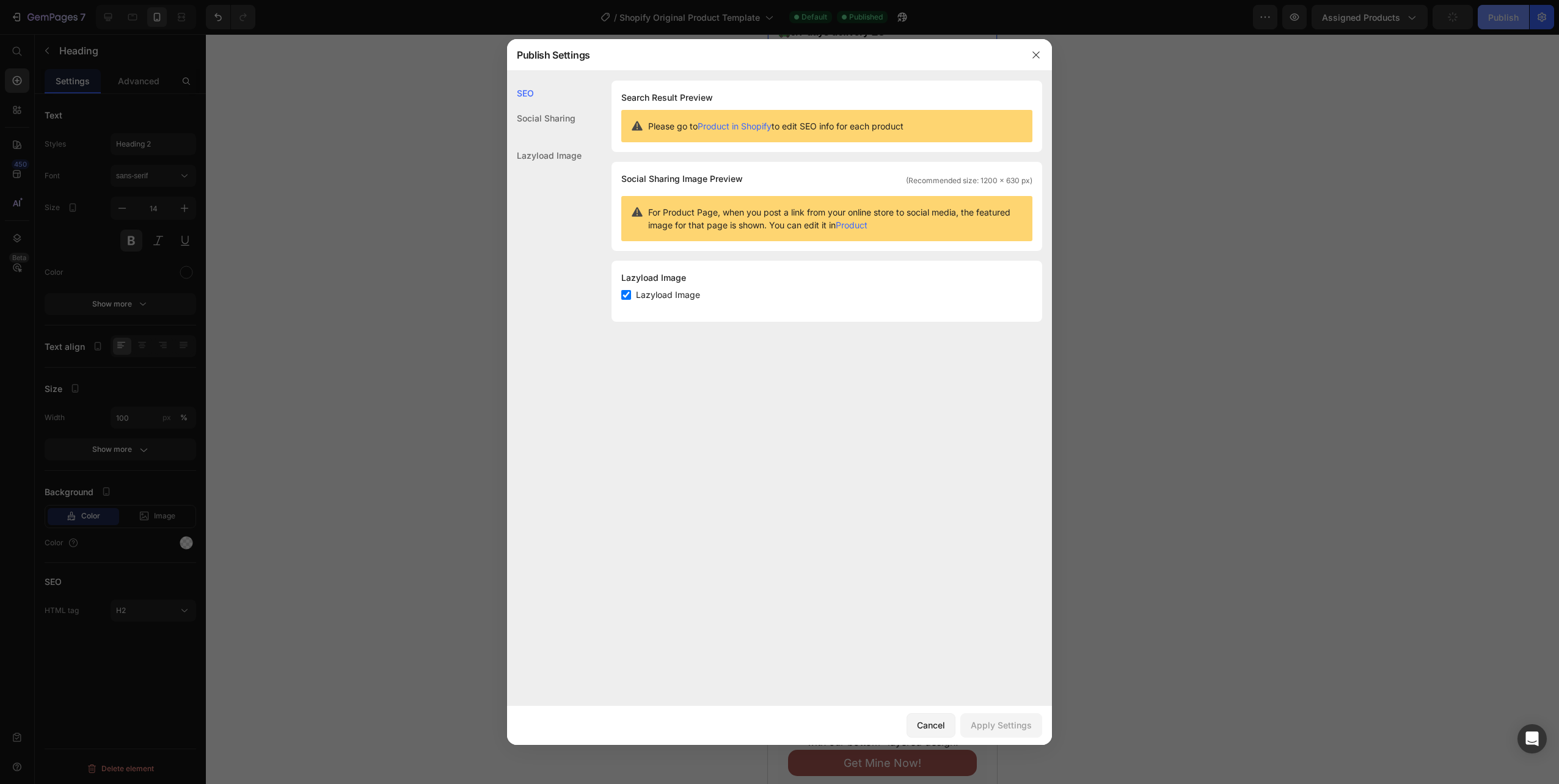 click at bounding box center [780, 392] 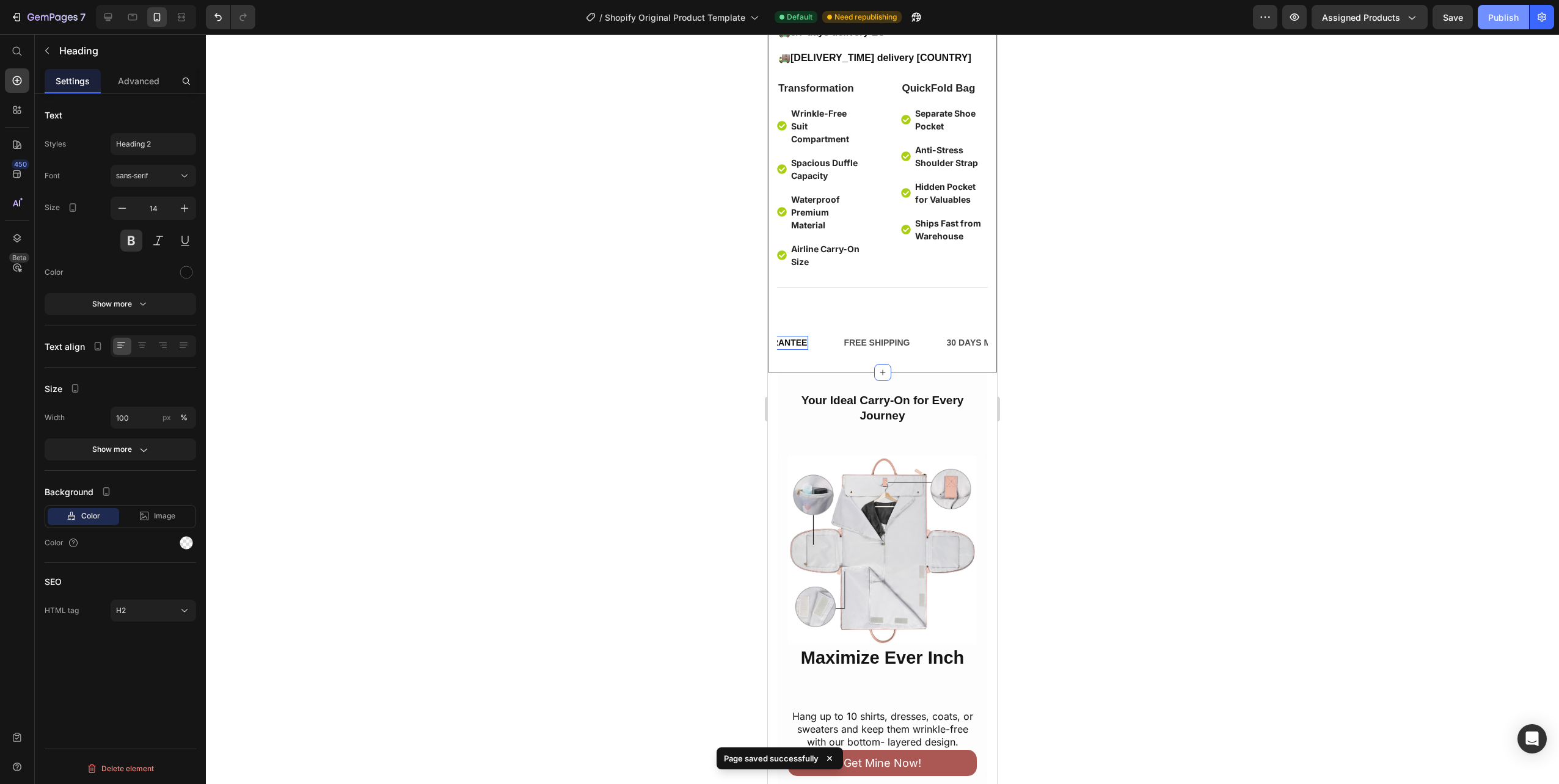 click on "Publish" at bounding box center (1503, 17) 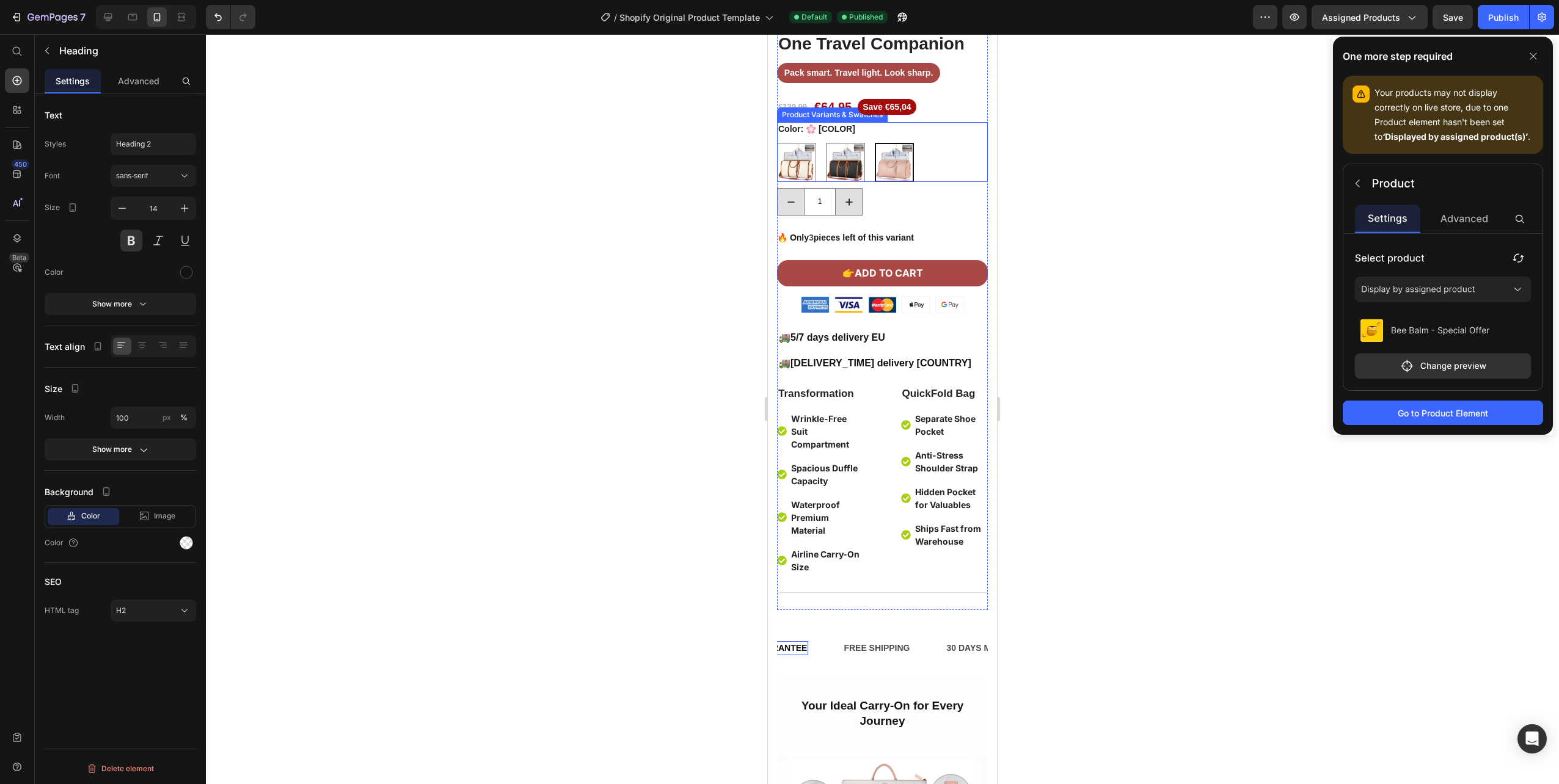 scroll, scrollTop: 0, scrollLeft: 0, axis: both 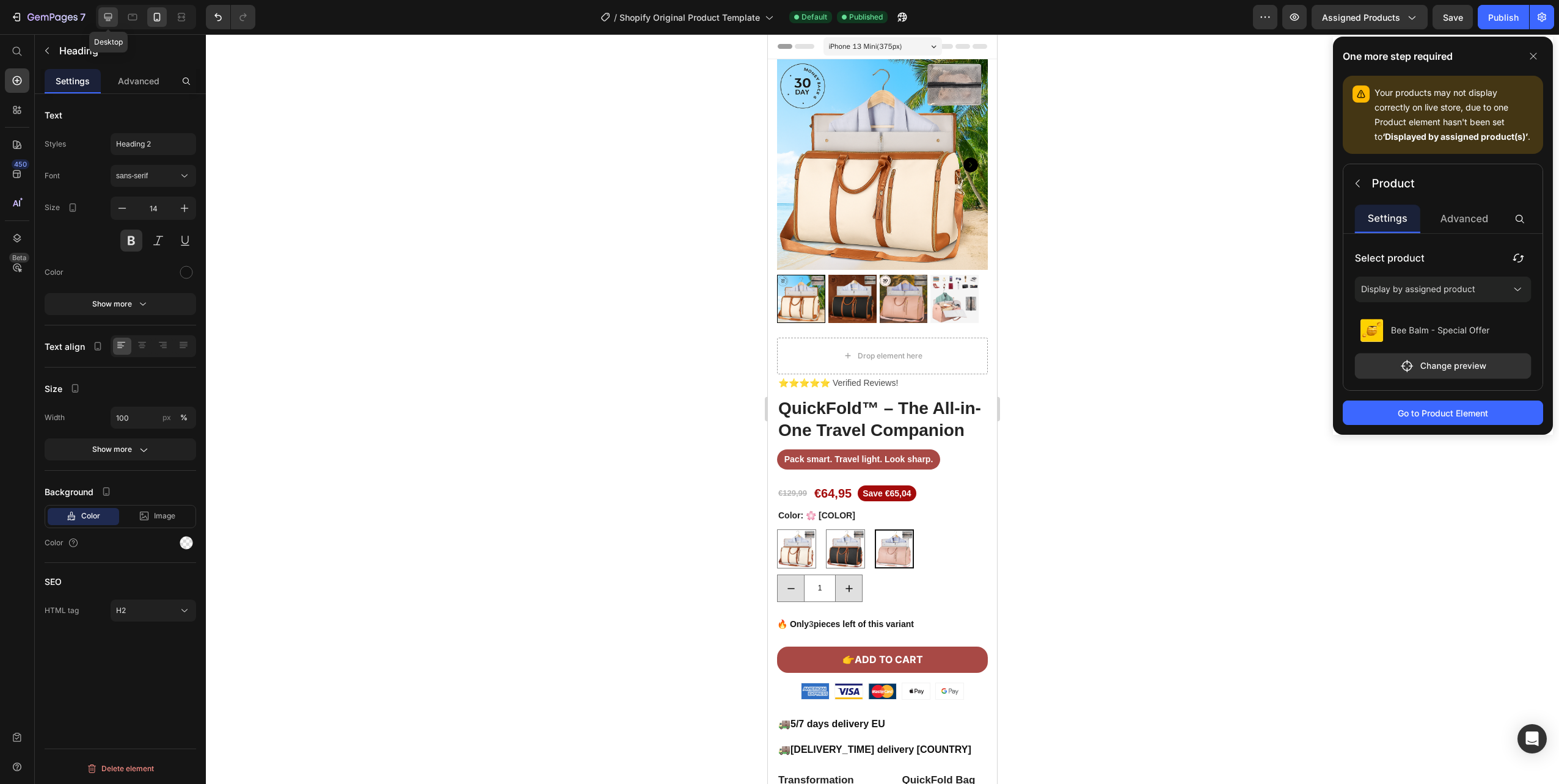 click 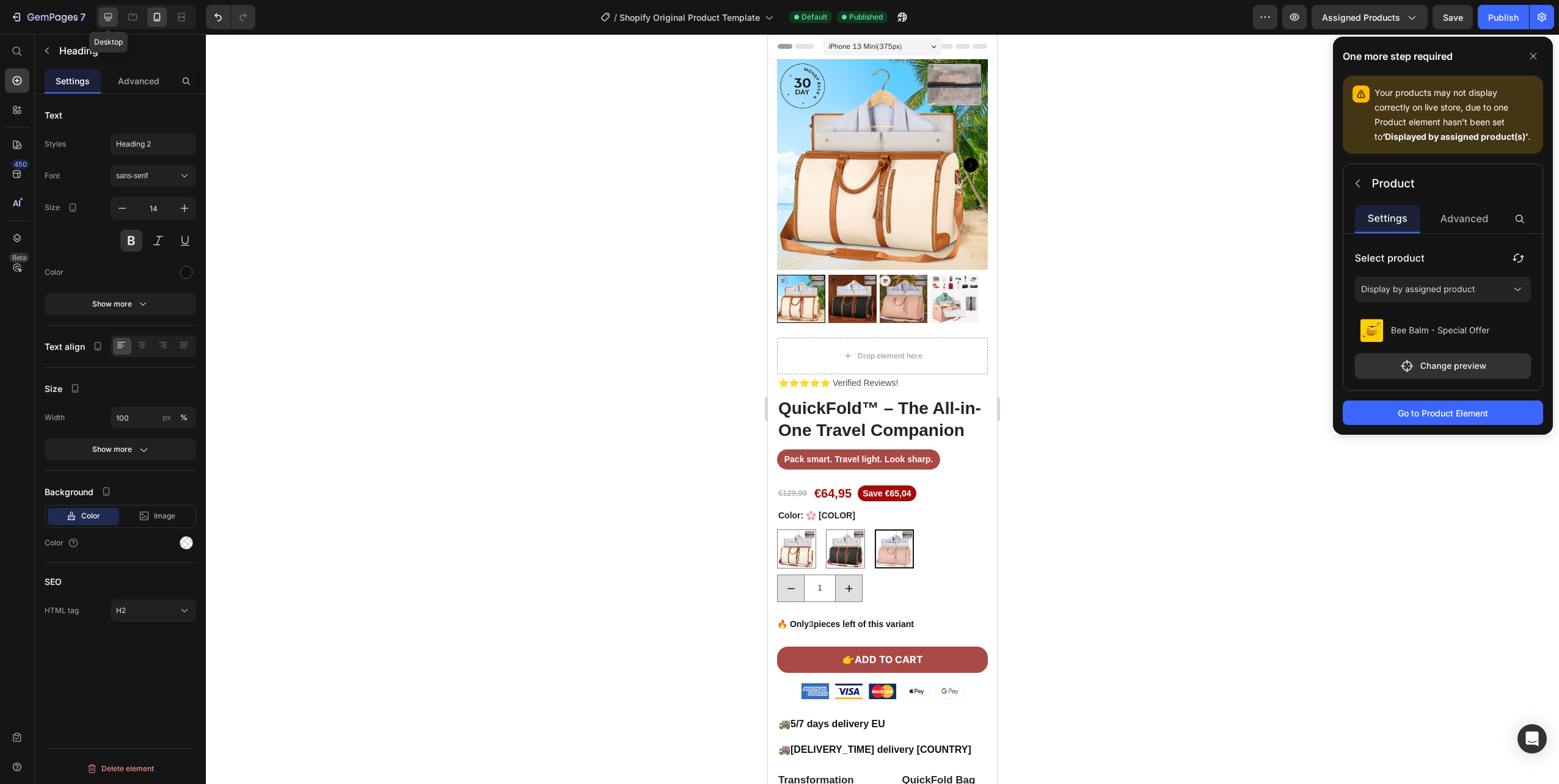type on "16" 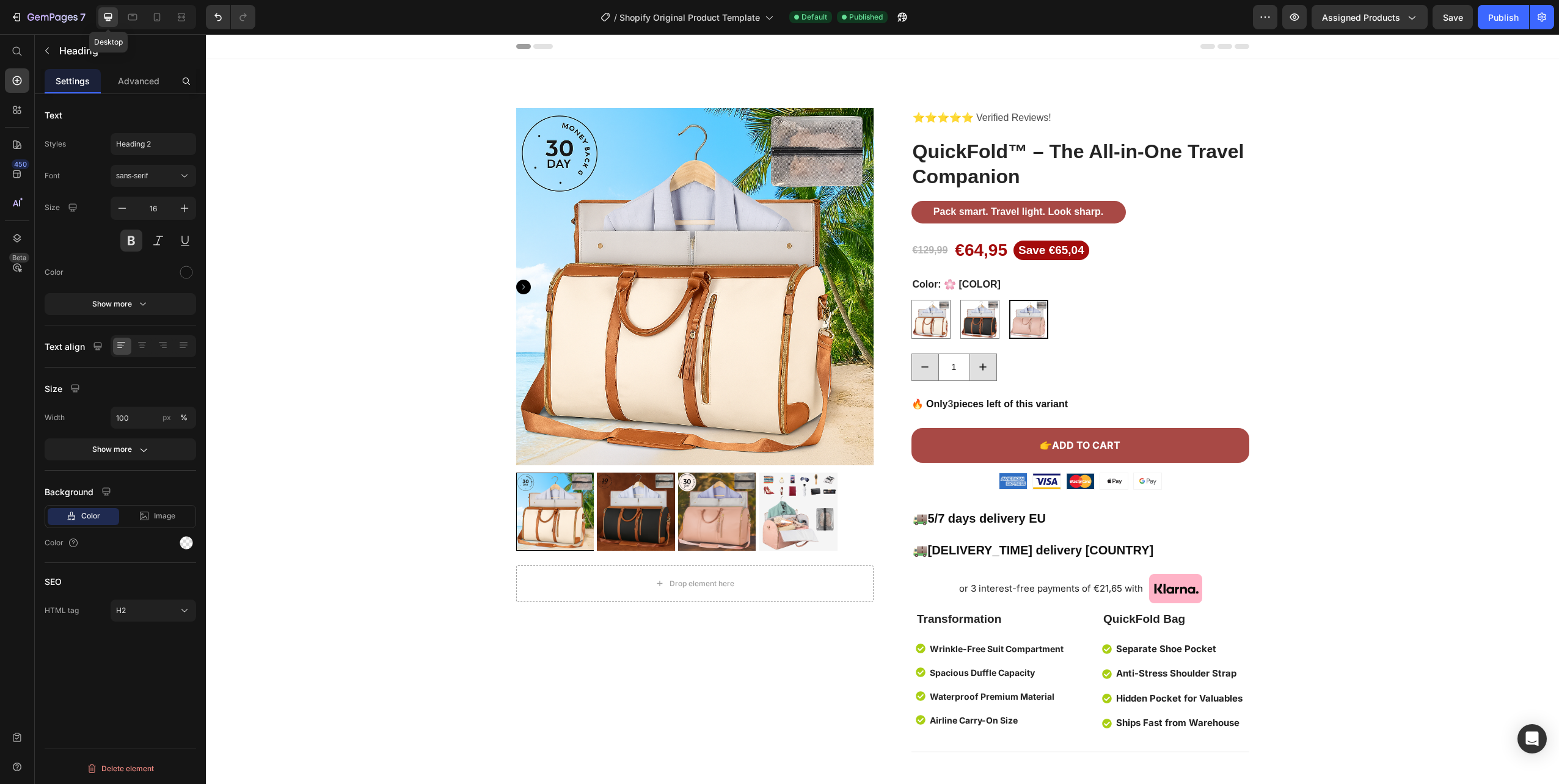 scroll, scrollTop: 0, scrollLeft: 92, axis: horizontal 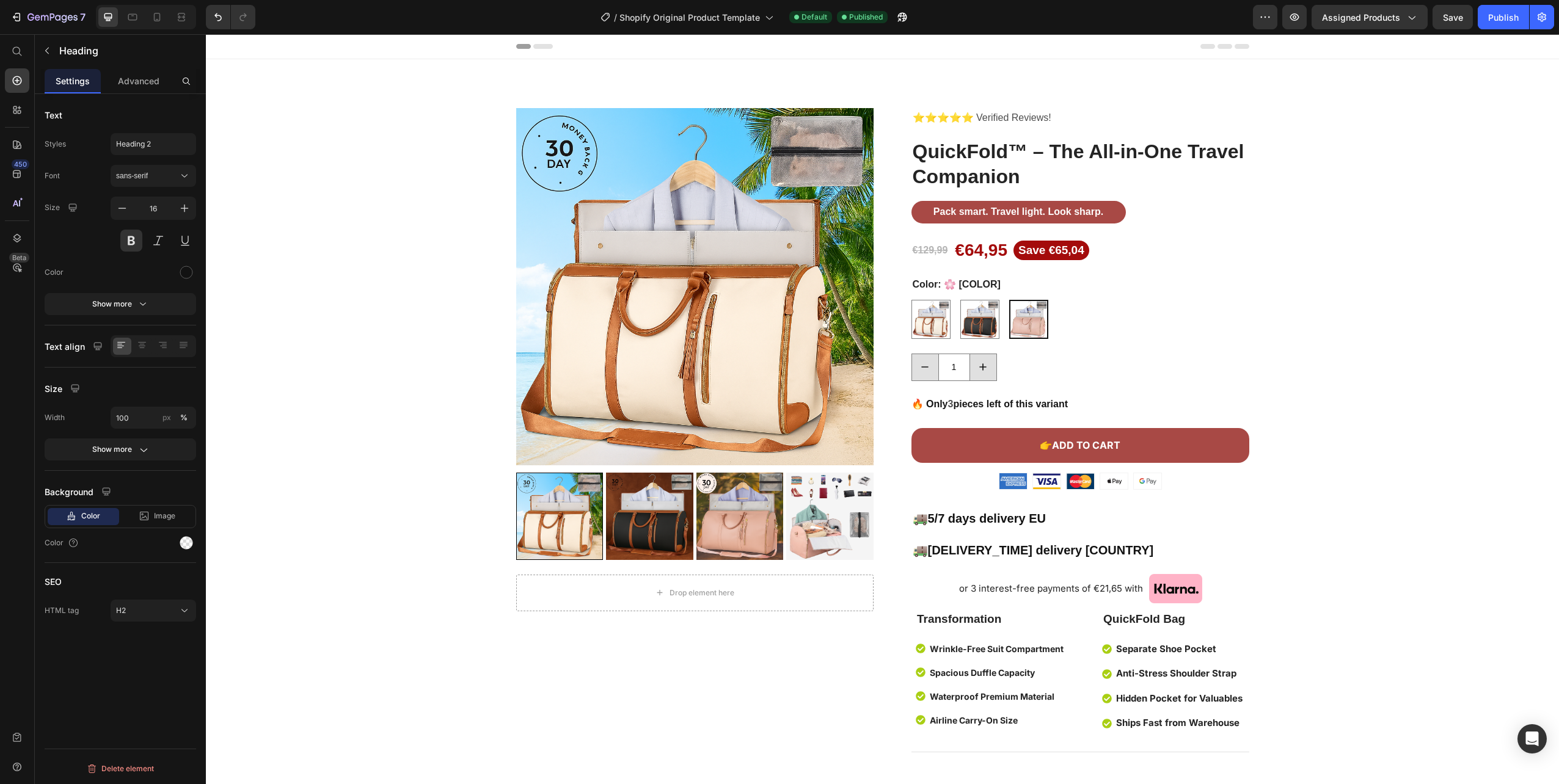 click at bounding box center [882, 46] 